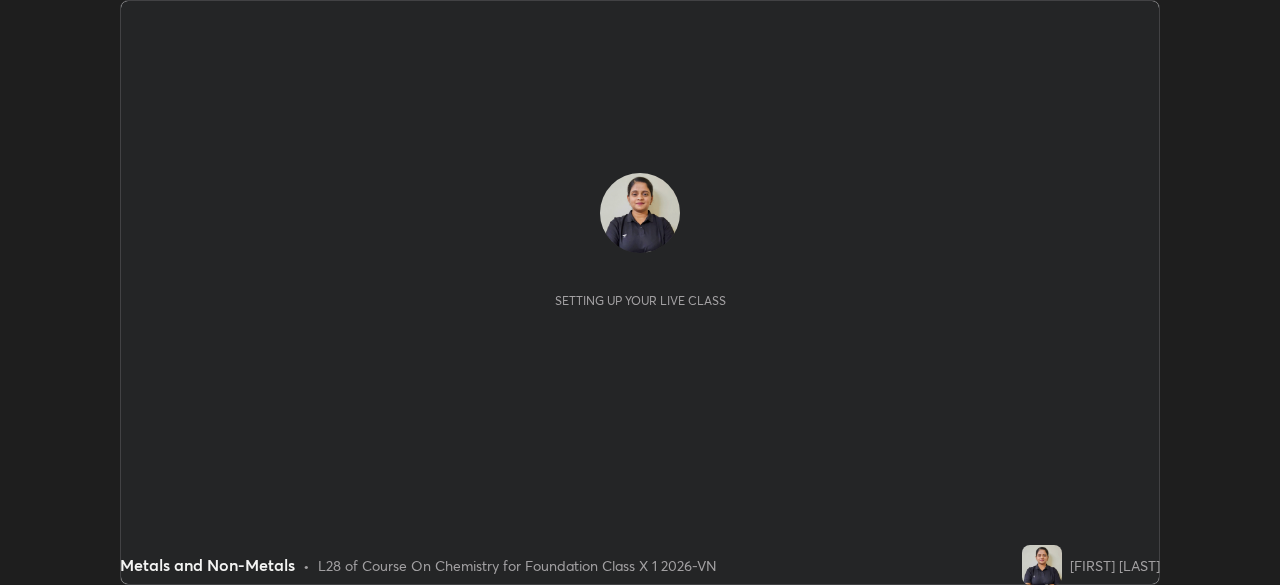 scroll, scrollTop: 0, scrollLeft: 0, axis: both 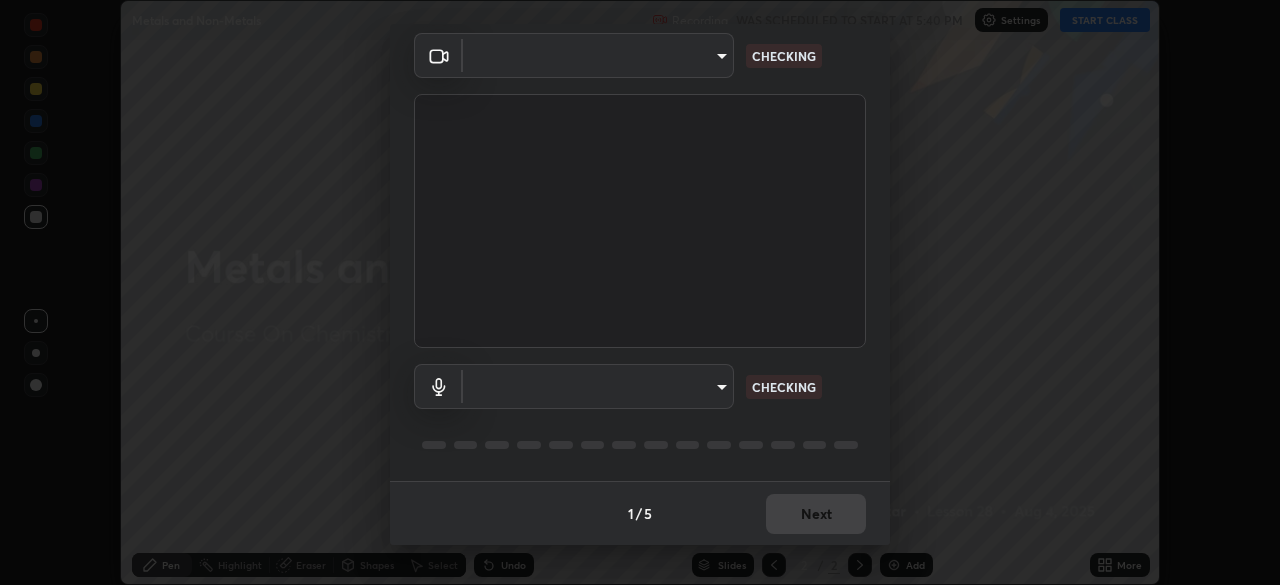 type on "5402053dac797fbd6203b9055fefd71c8703e877445e1219393e3e645ba4b0f2" 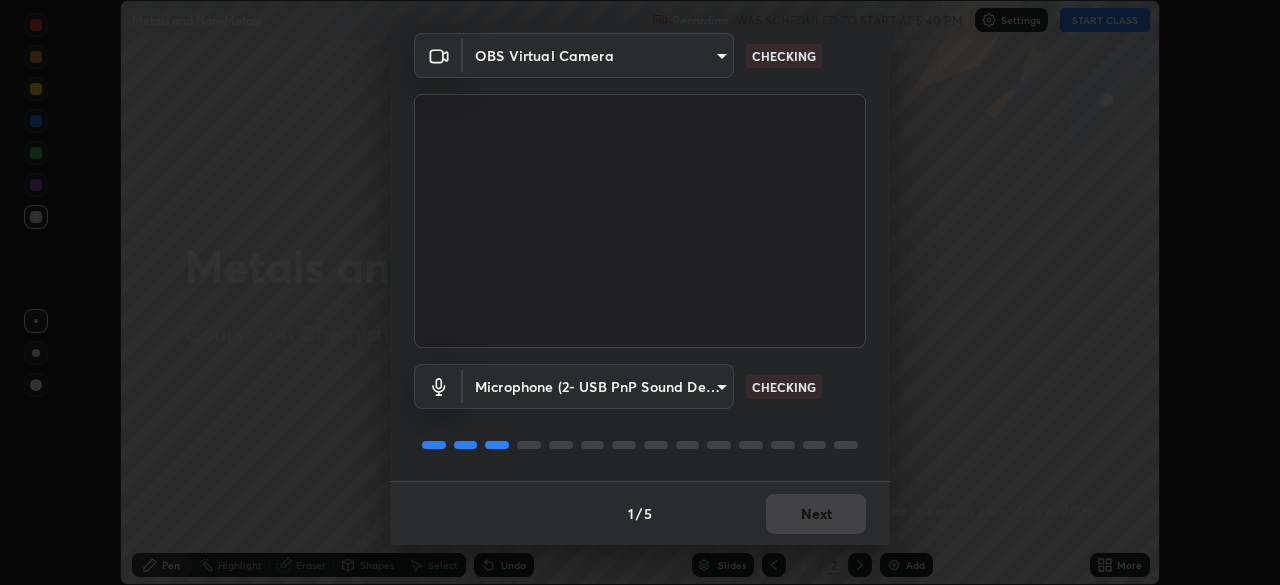 click on "Microphone (2- USB PnP Sound Device) [HASH] CHECKING" at bounding box center [640, 386] 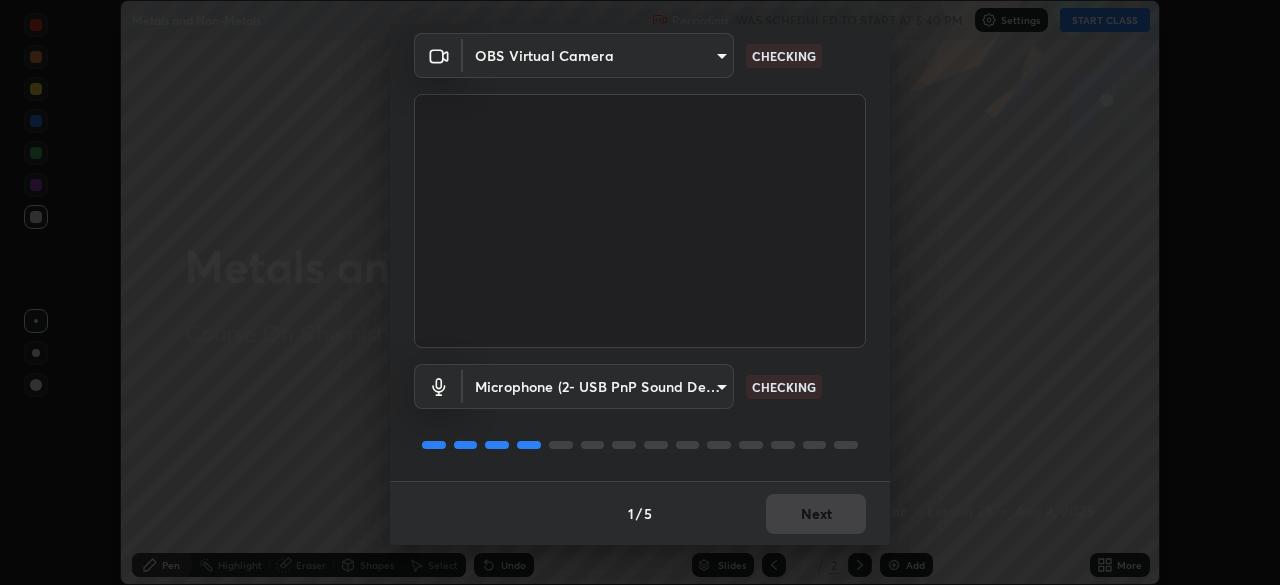 click on "Microphone (2- USB PnP Sound Device) [HASH] CHECKING" at bounding box center (640, 386) 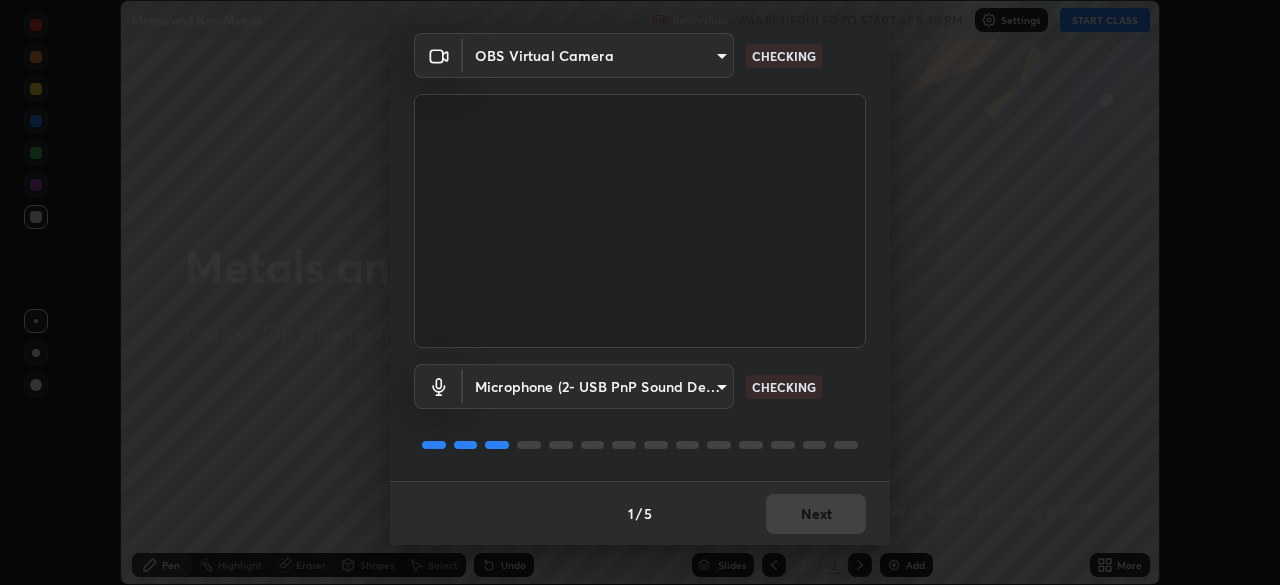 click on "Microphone (2- USB PnP Sound Device) [HASH] CHECKING" at bounding box center (640, 386) 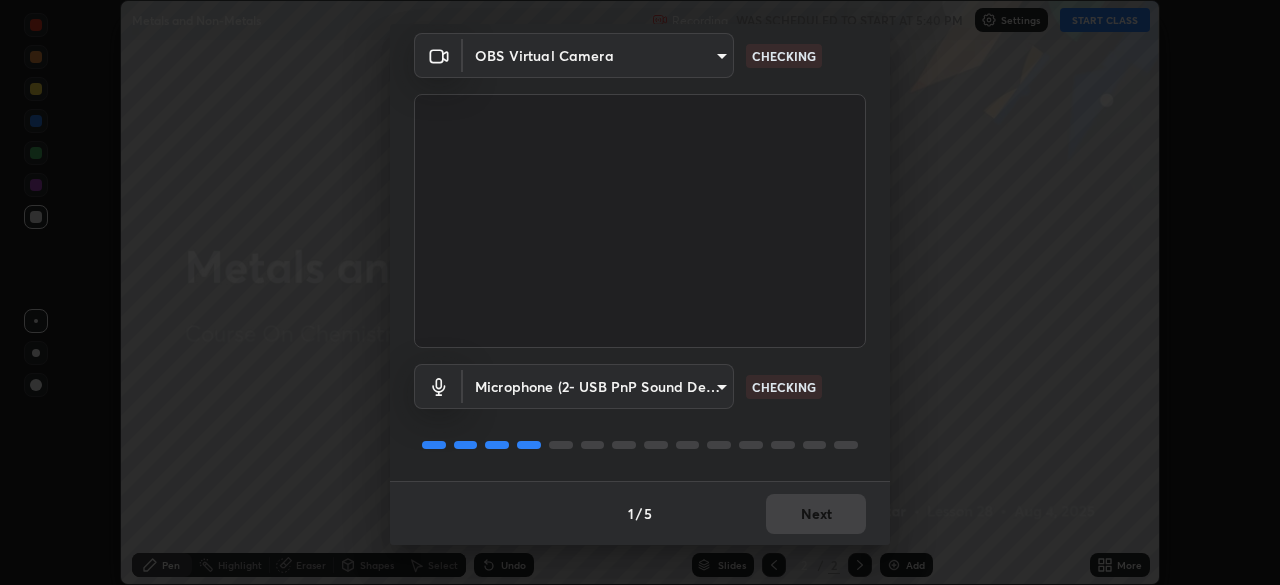 click on "Microphone (2- USB PnP Sound Device) [HASH] CHECKING" at bounding box center (640, 386) 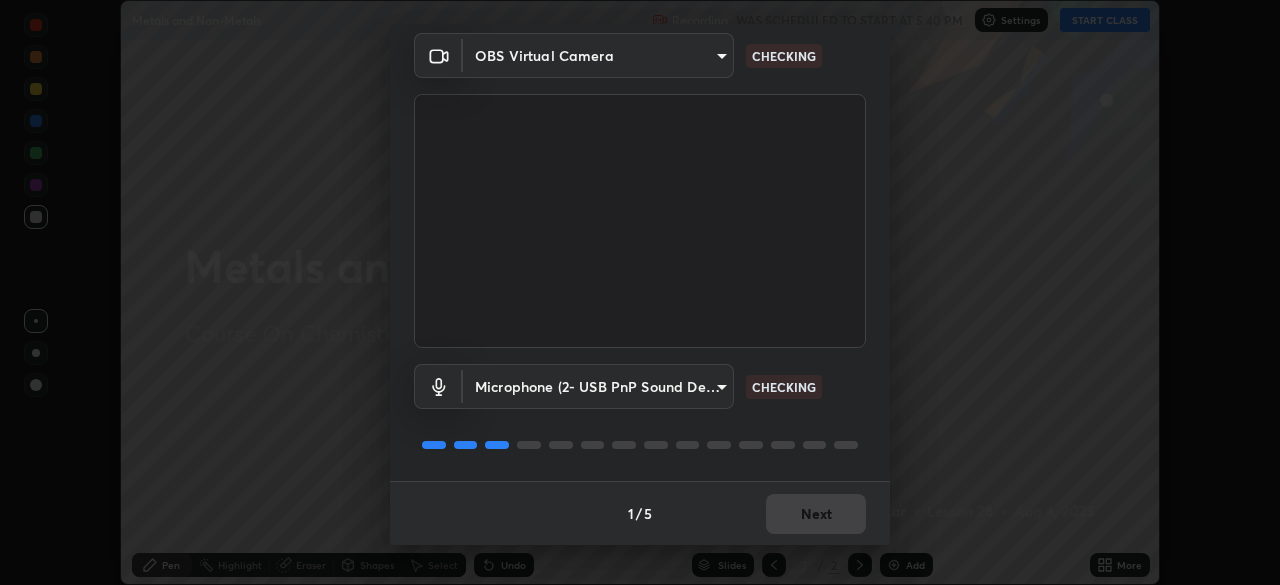 click on "Microphone (2- USB PnP Sound Device) [HASH] CHECKING" at bounding box center [640, 414] 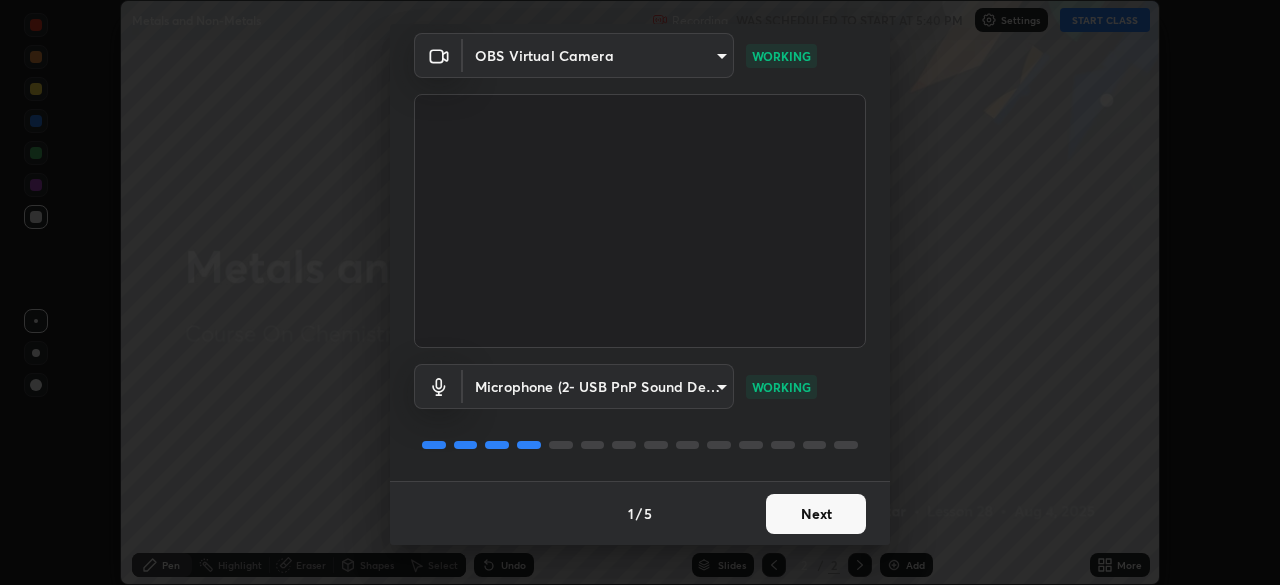 click on "Next" at bounding box center [816, 514] 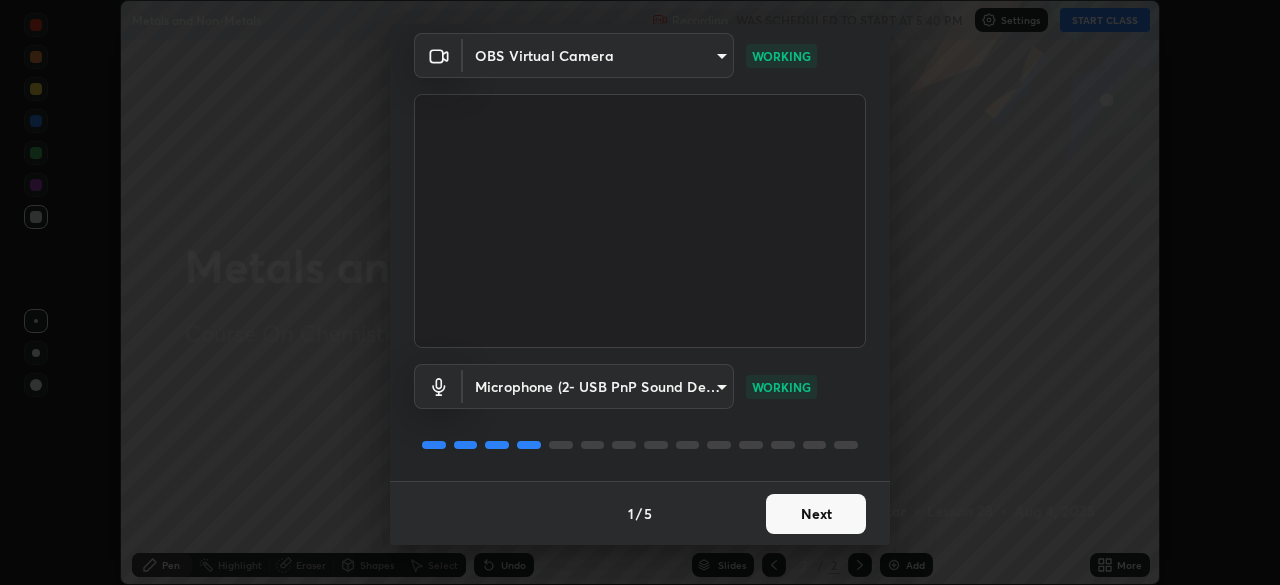 scroll, scrollTop: 0, scrollLeft: 0, axis: both 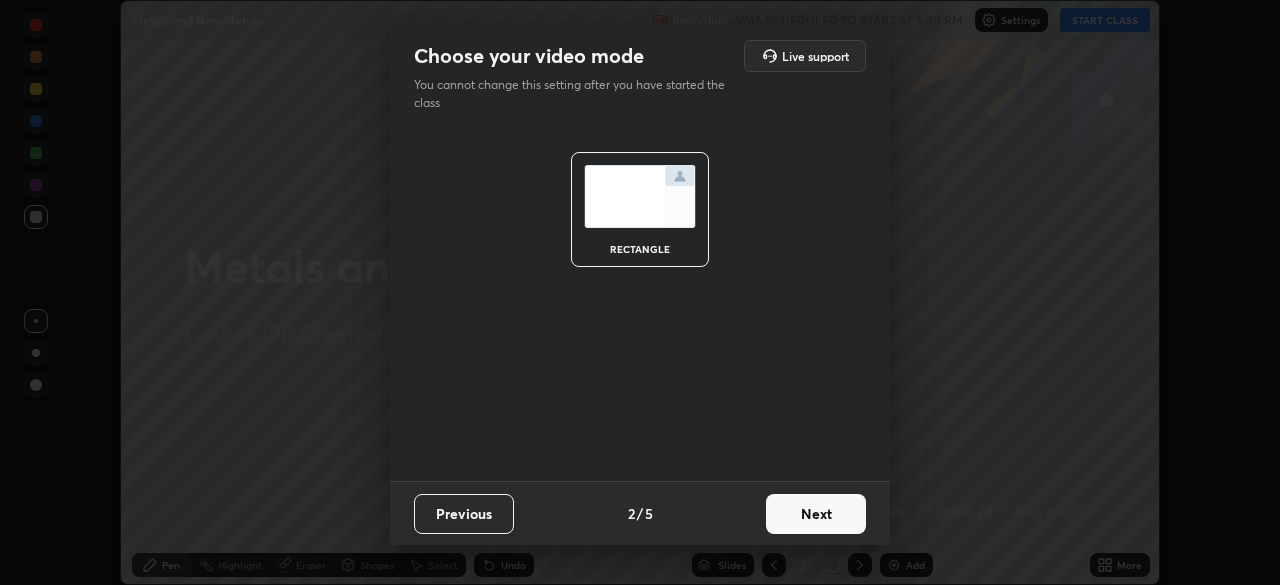 click on "Next" at bounding box center (816, 514) 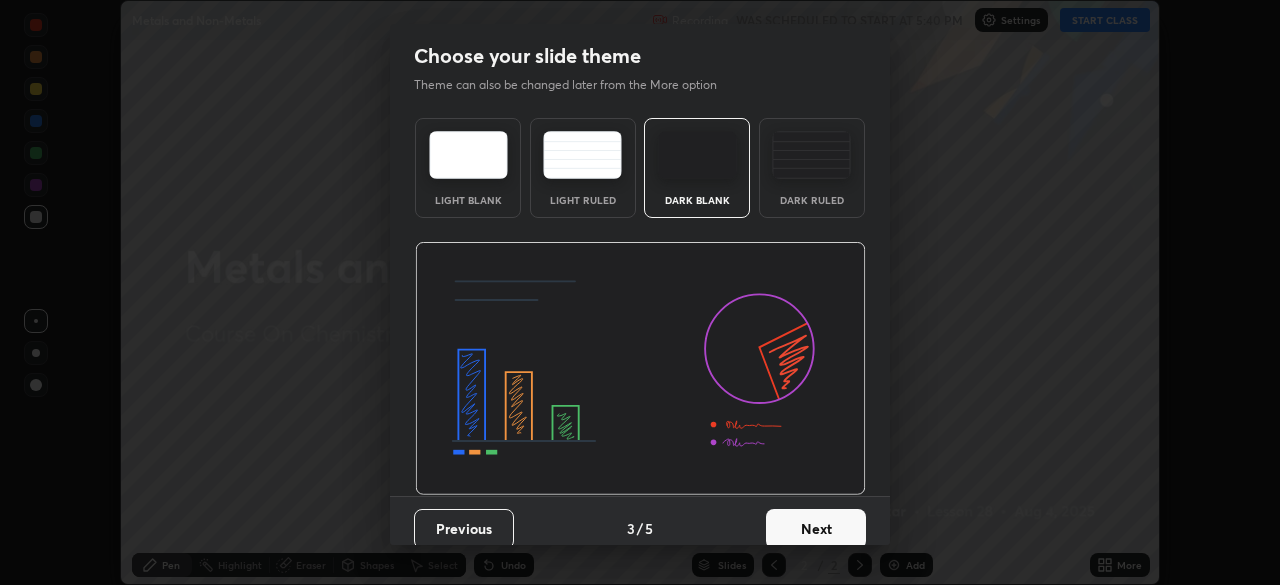 click on "Next" at bounding box center [816, 529] 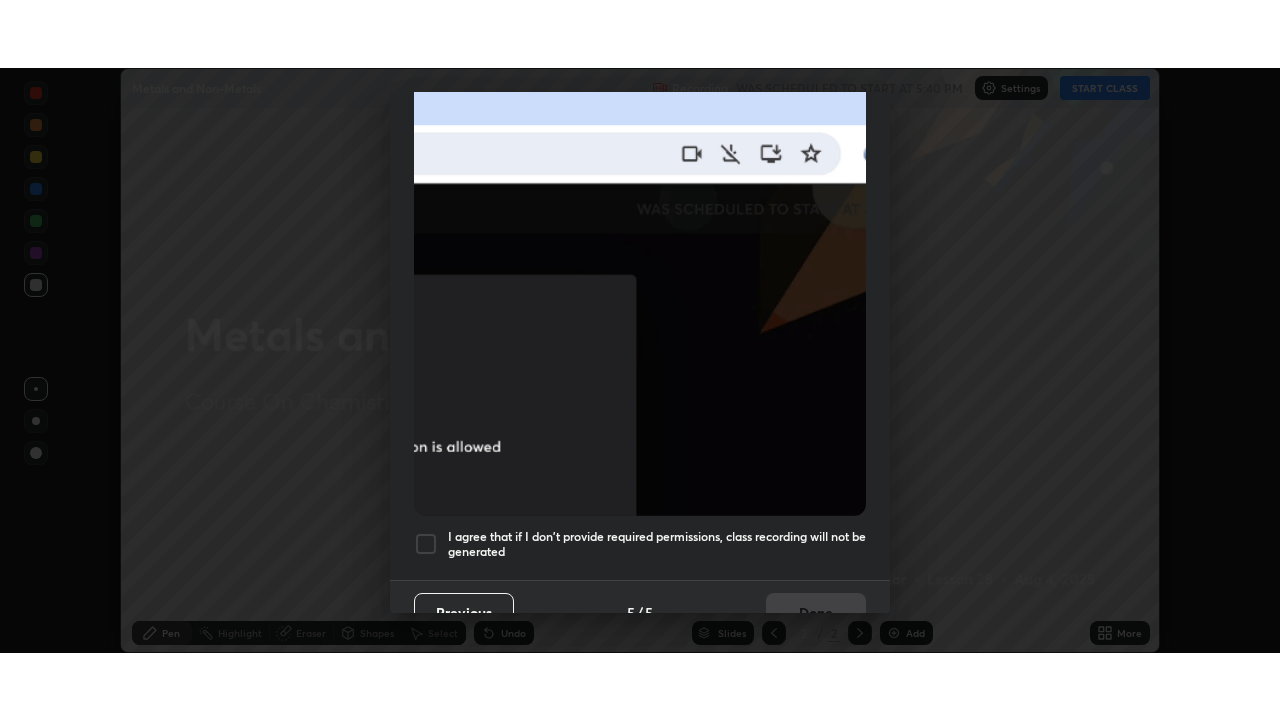 scroll, scrollTop: 479, scrollLeft: 0, axis: vertical 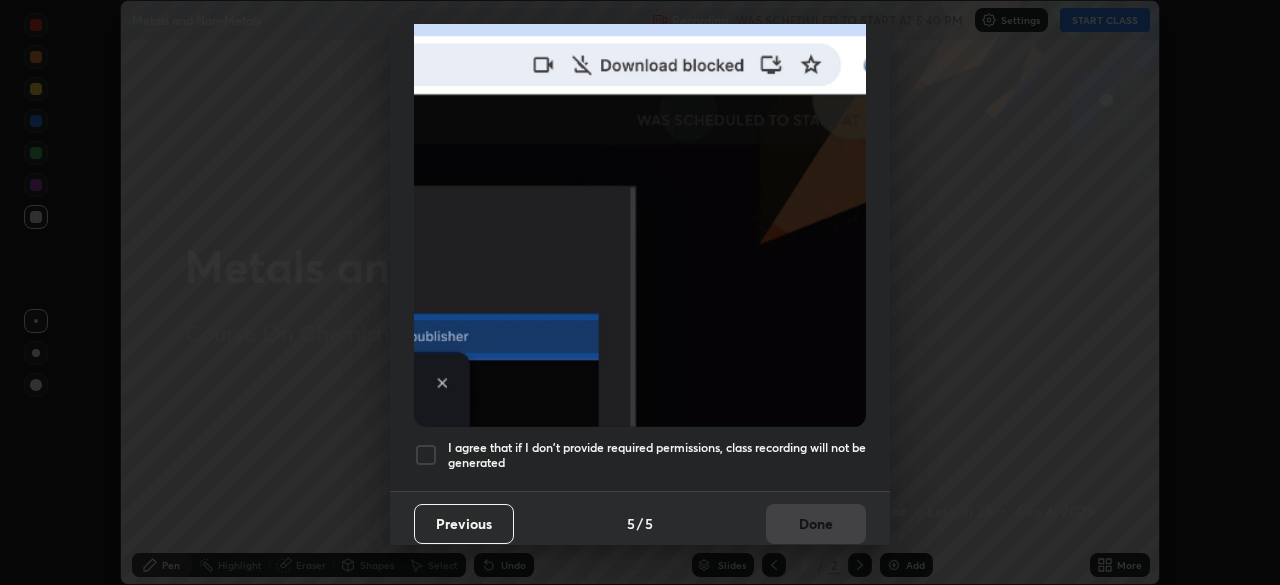 click on "I agree that if I don't provide required permissions, class recording will not be generated" at bounding box center (657, 455) 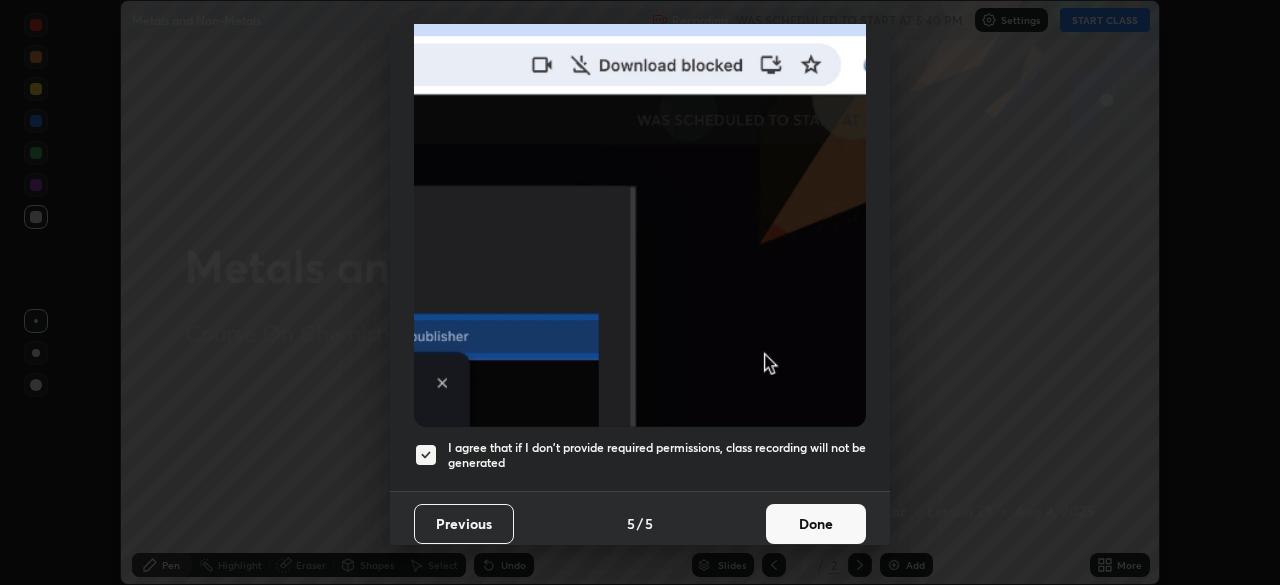 click on "Done" at bounding box center (816, 524) 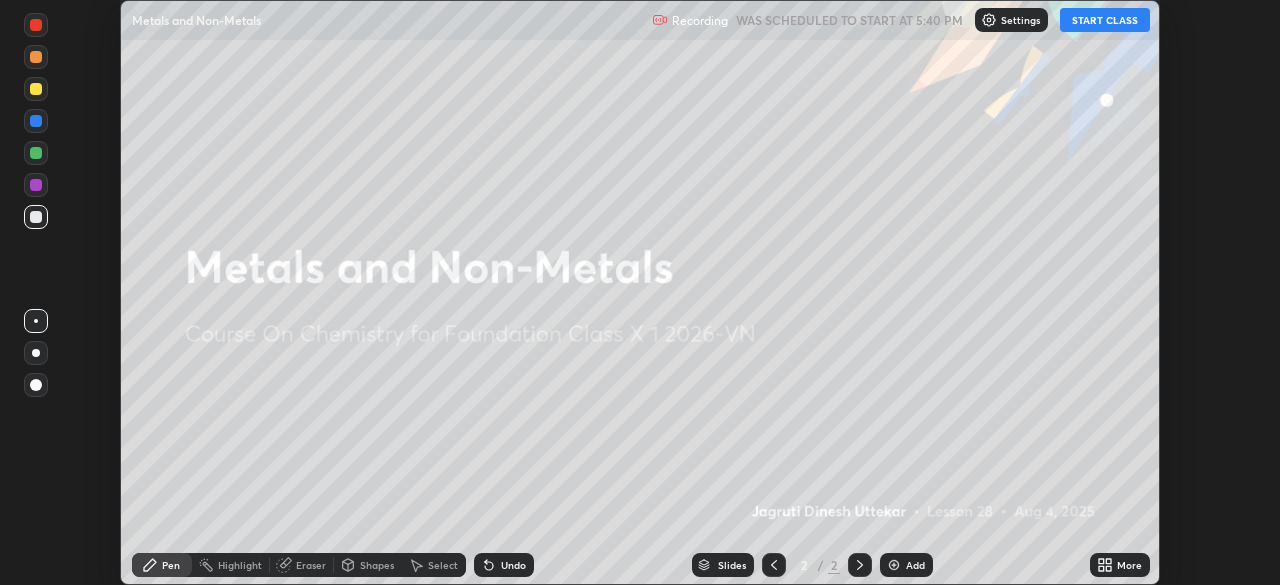 click on "START CLASS" at bounding box center [1105, 20] 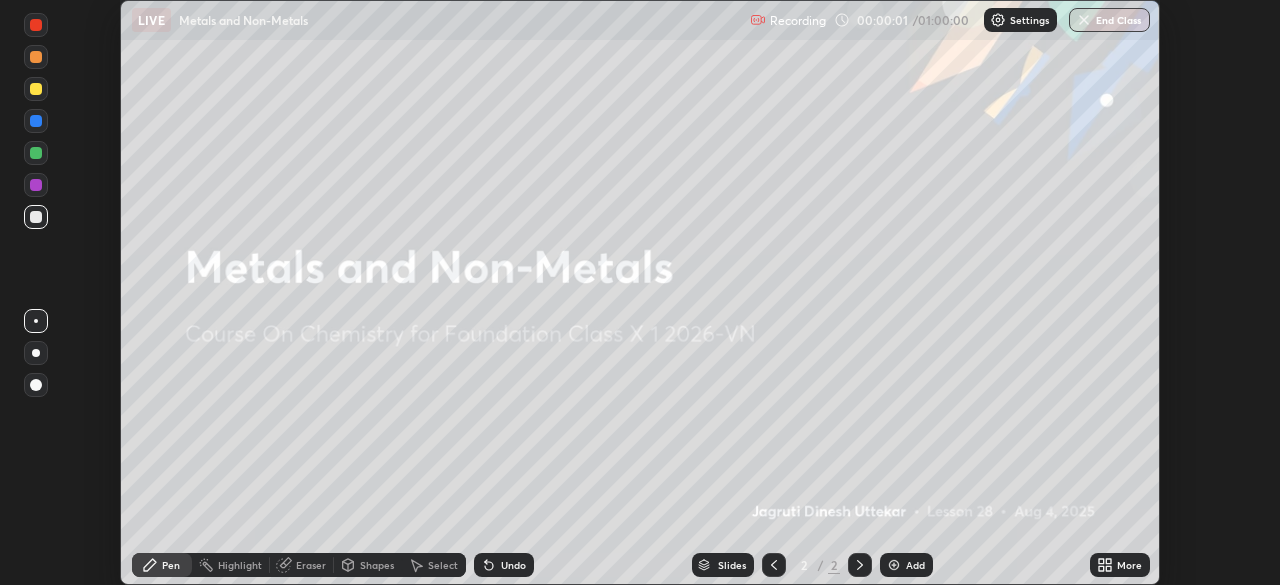 click on "More" at bounding box center [1120, 565] 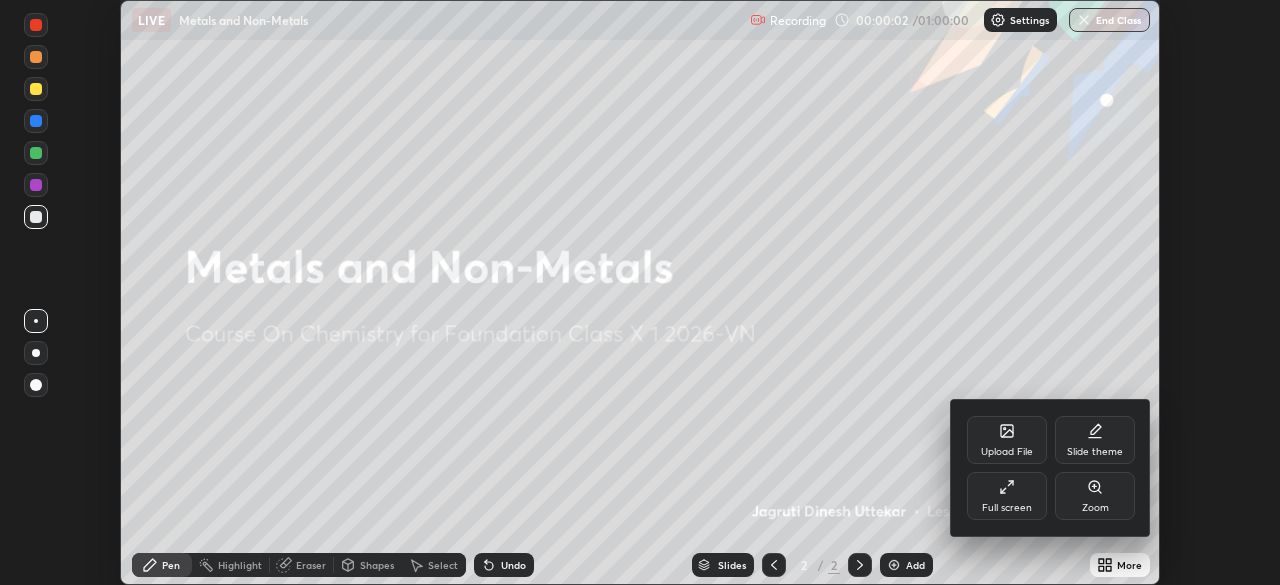 click on "Full screen" at bounding box center [1007, 496] 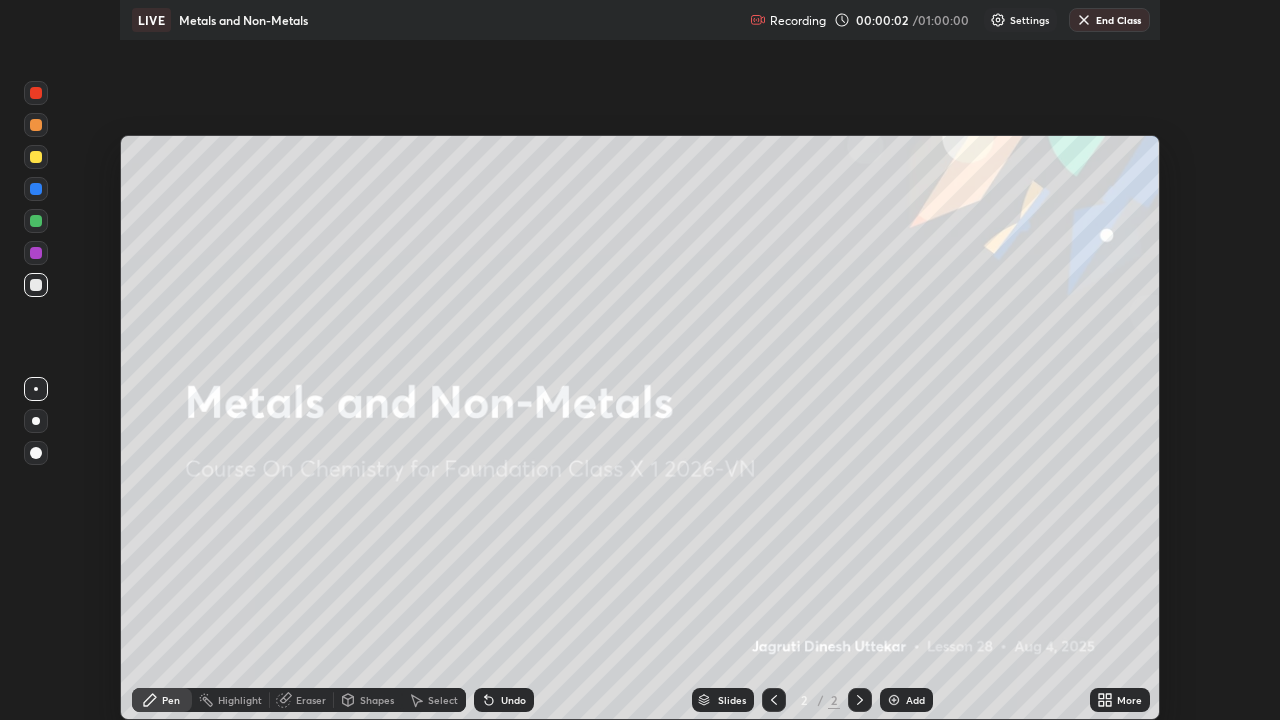scroll, scrollTop: 99280, scrollLeft: 98720, axis: both 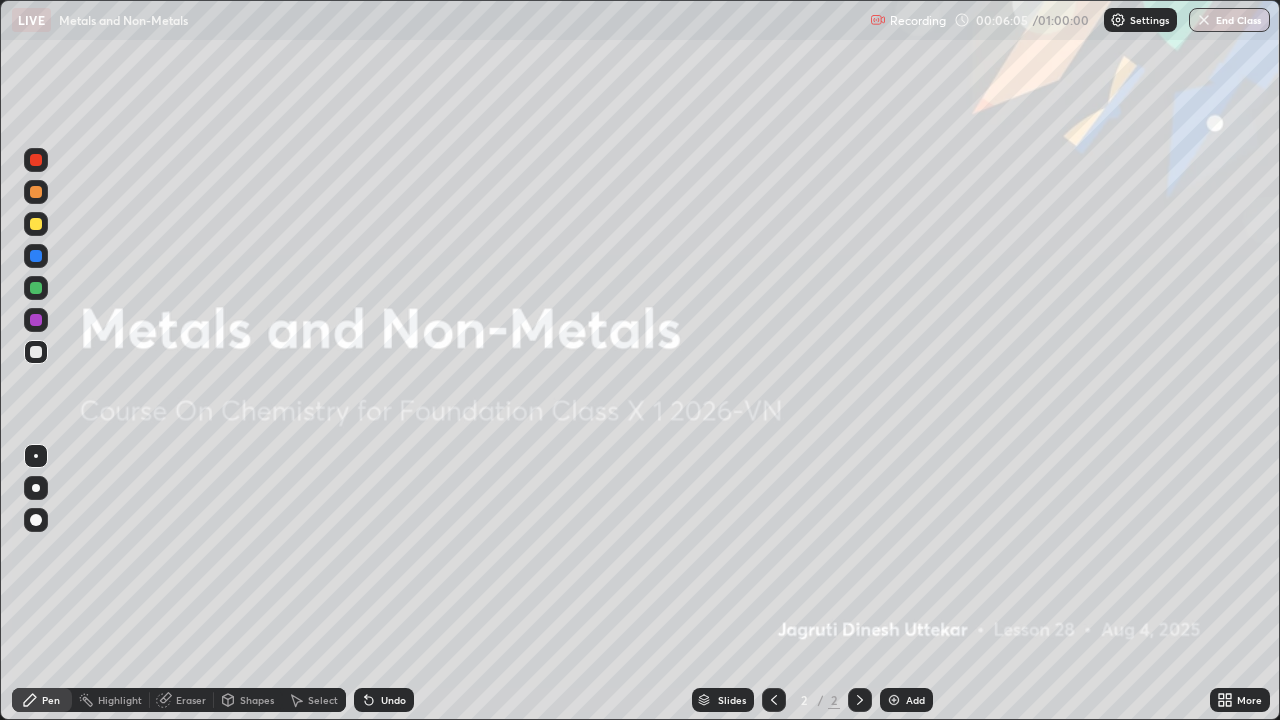 click on "Add" at bounding box center [906, 700] 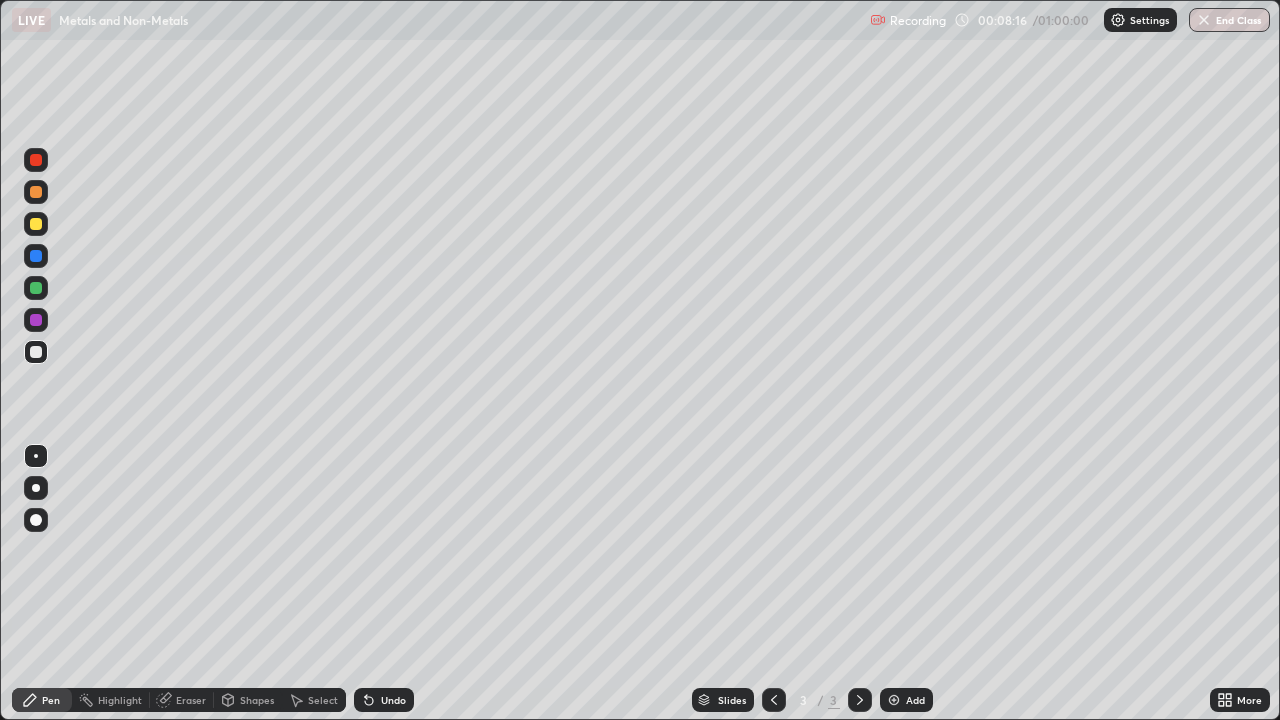 click on "Shapes" at bounding box center (248, 700) 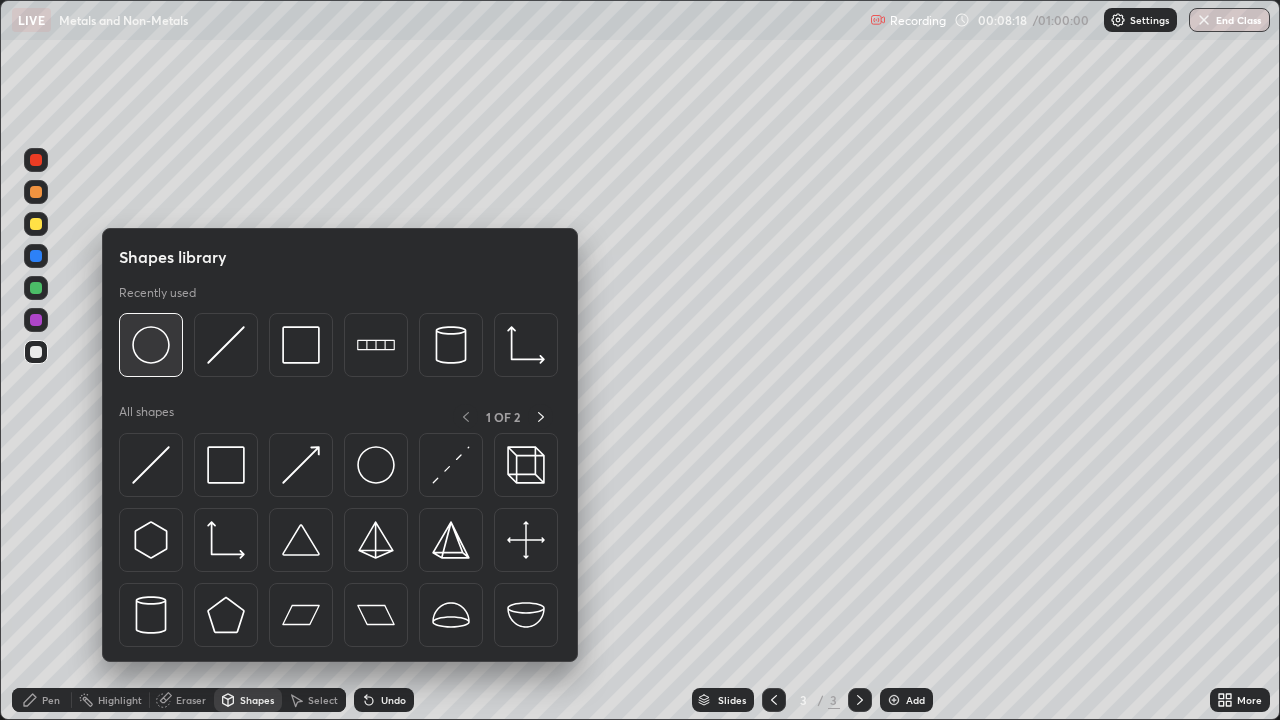 click at bounding box center (151, 345) 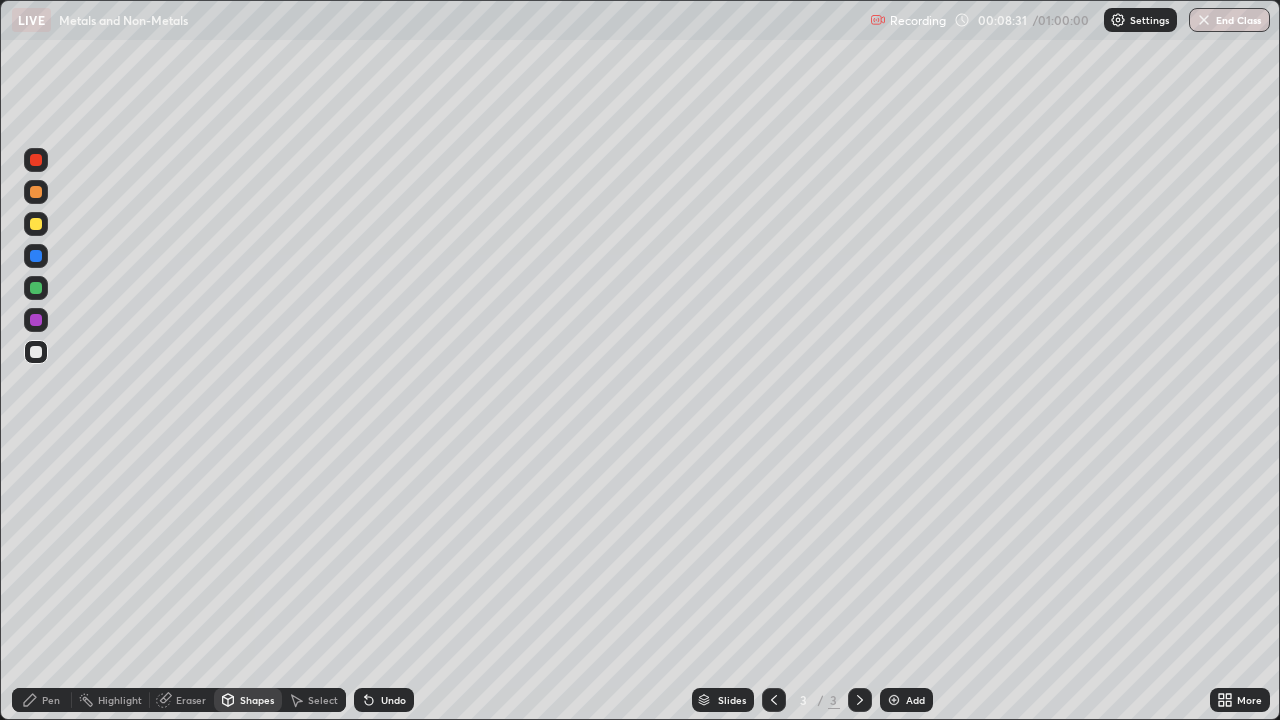 click on "Select" at bounding box center (323, 700) 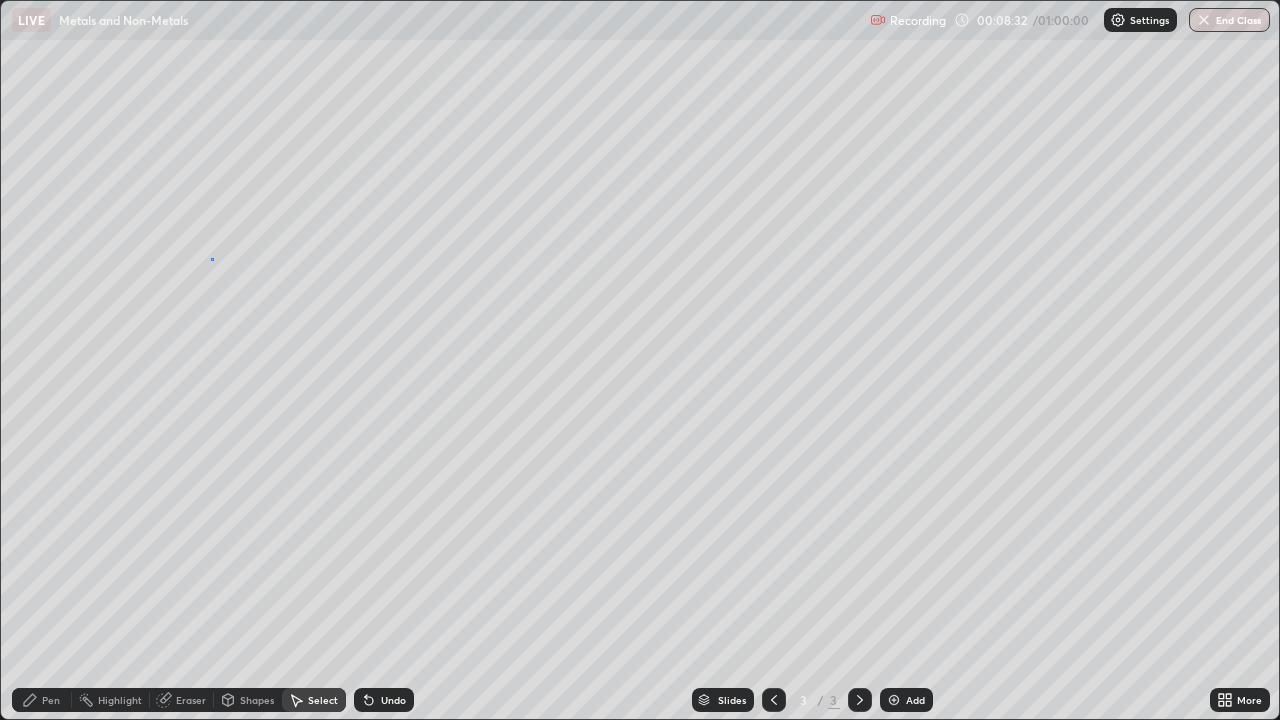 click on "Duplicate to new slide" at bounding box center (0, 0) 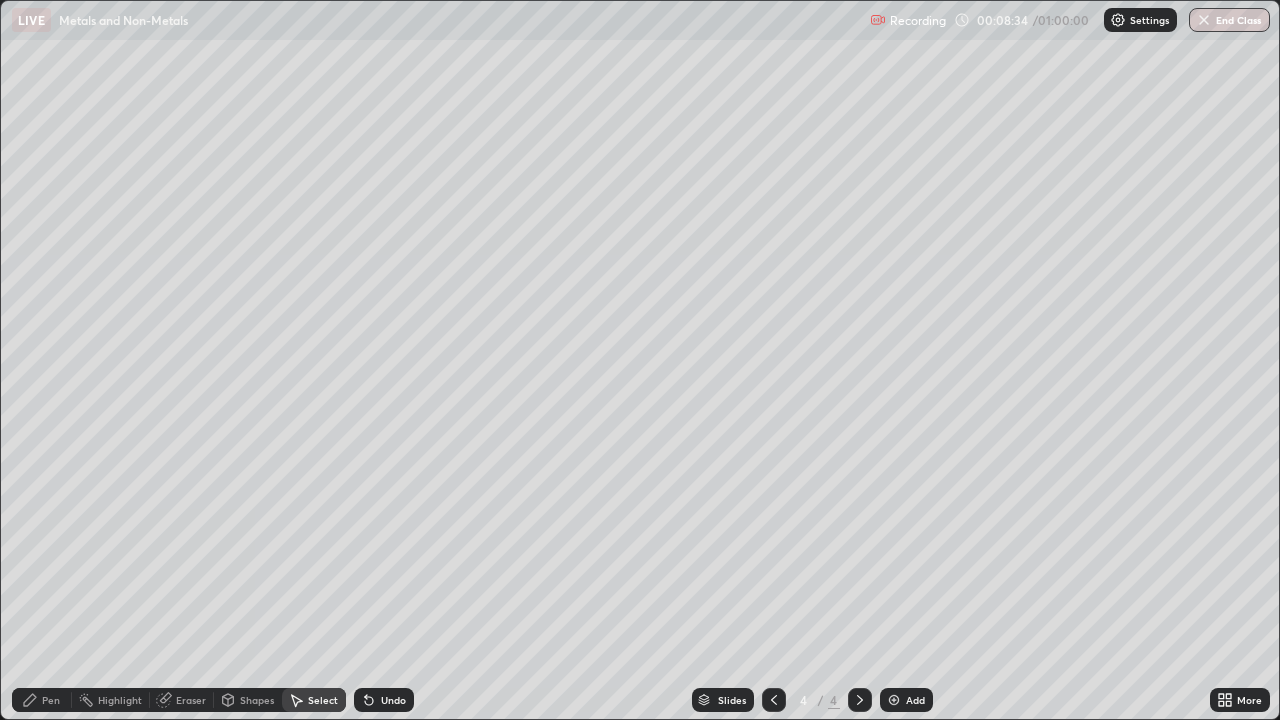 click on "Undo" at bounding box center [393, 700] 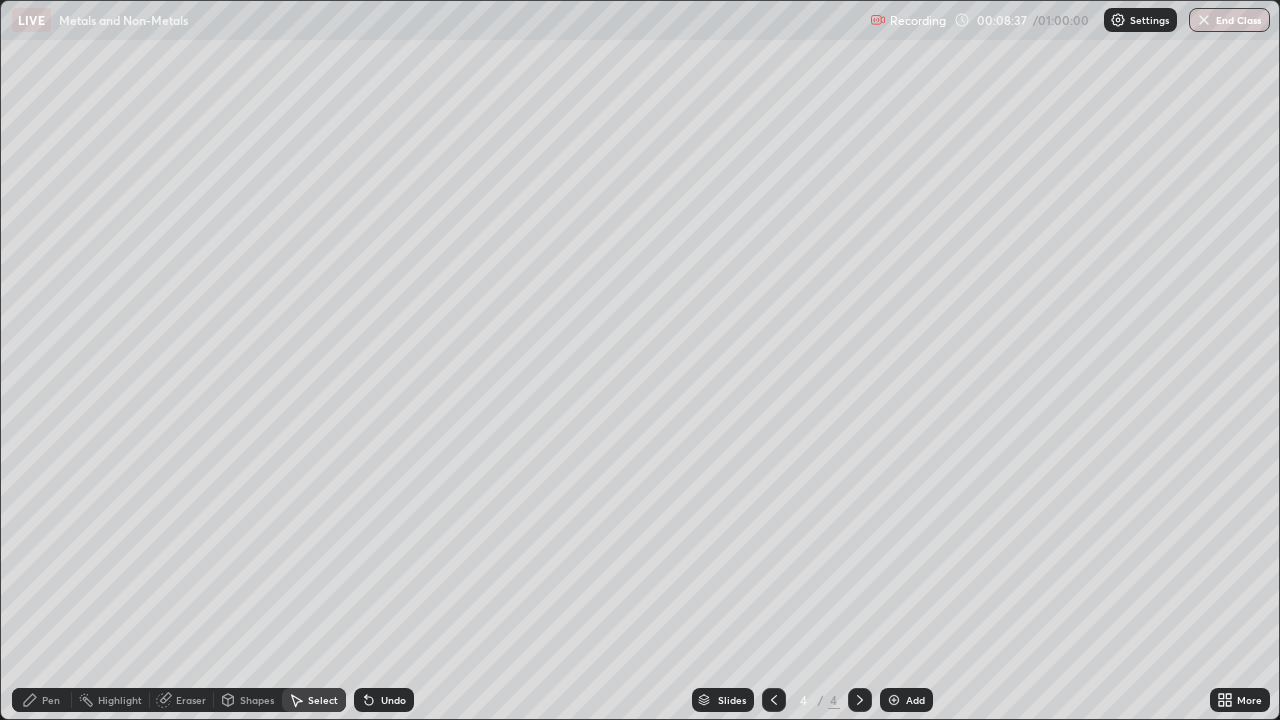 click on "Pen" at bounding box center [42, 700] 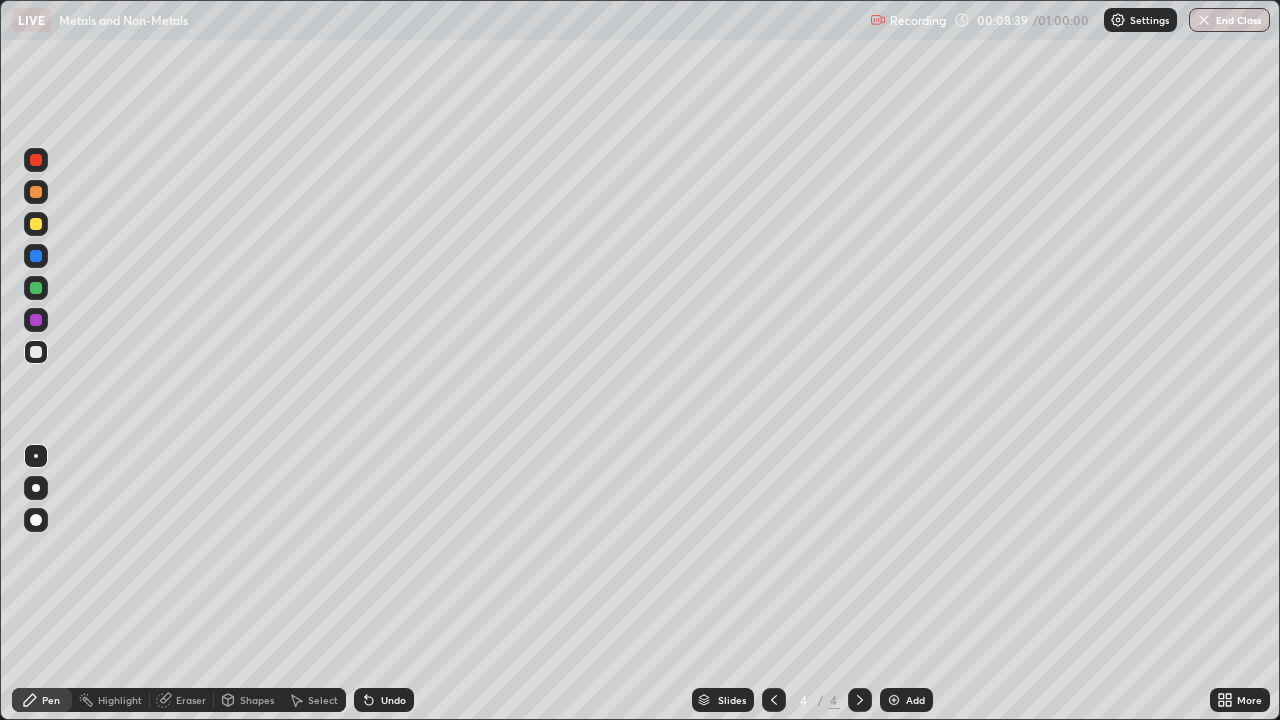 click 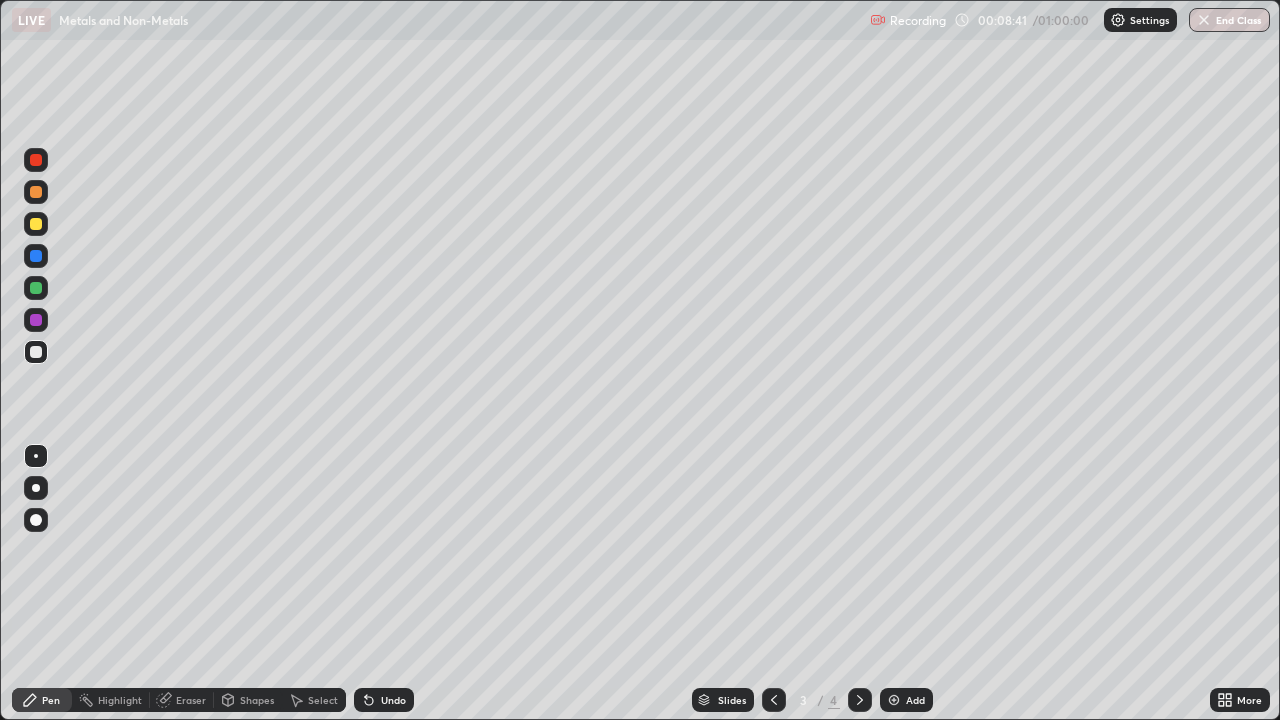click on "Select" at bounding box center (314, 700) 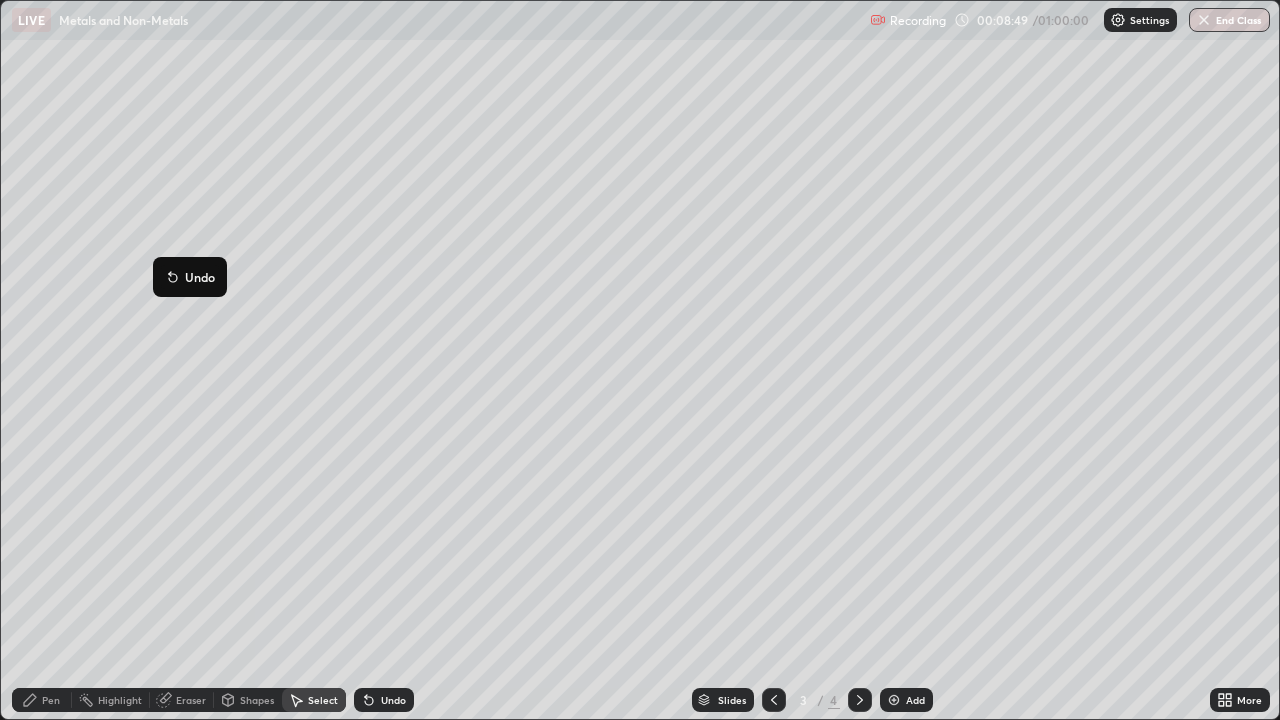 click on "0 ° Undo Copy Duplicate Duplicate to new slide Delete" at bounding box center (640, 360) 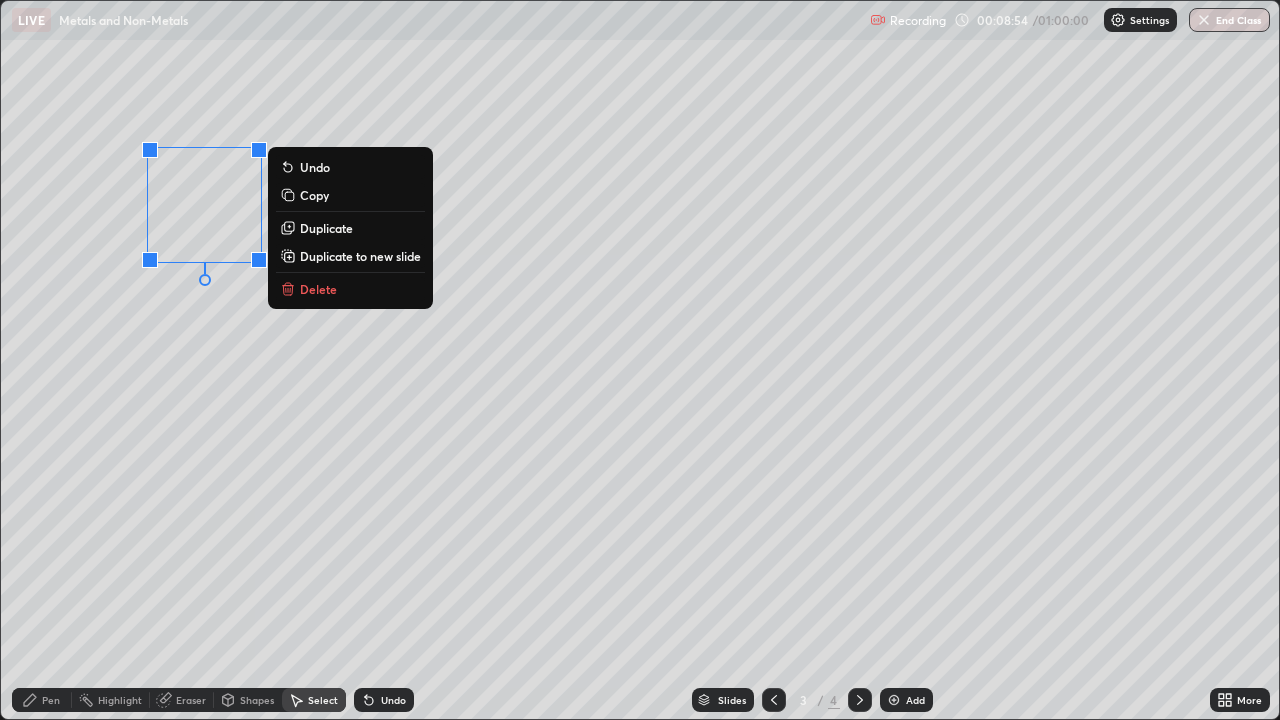 click on "Duplicate" at bounding box center [326, 228] 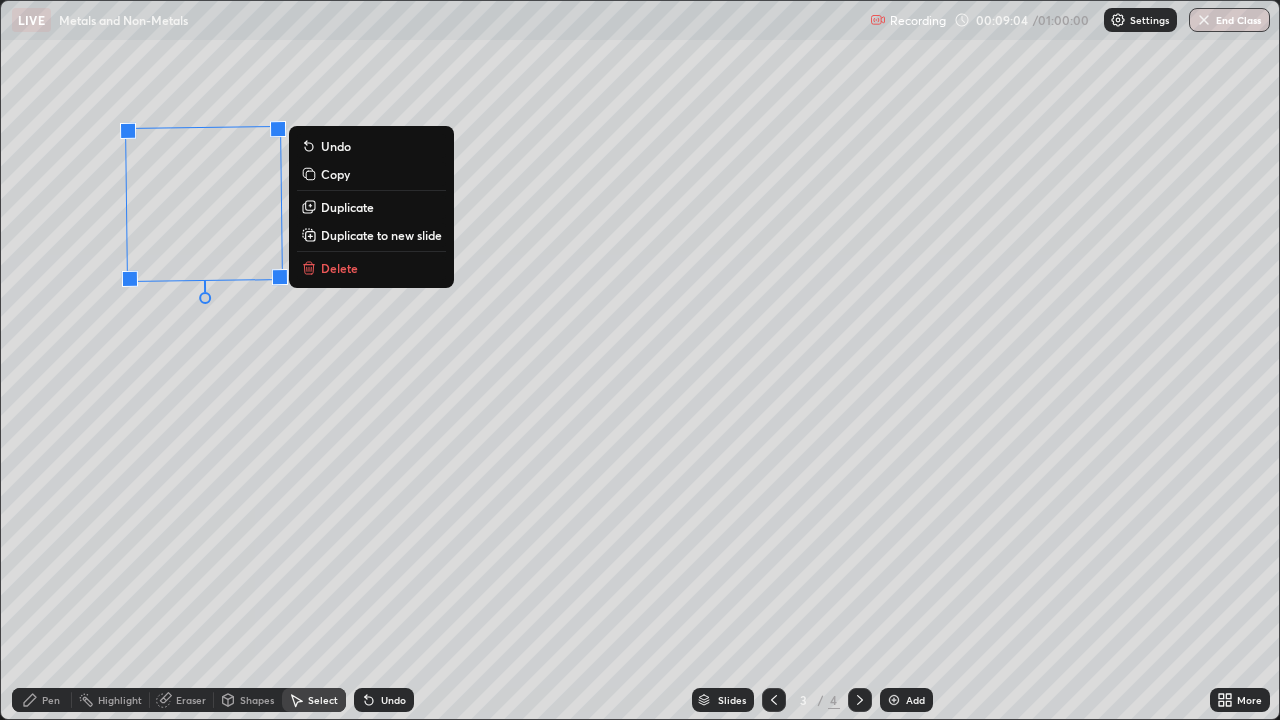 click on "1 ° Undo Copy Duplicate Duplicate to new slide Delete" at bounding box center [640, 360] 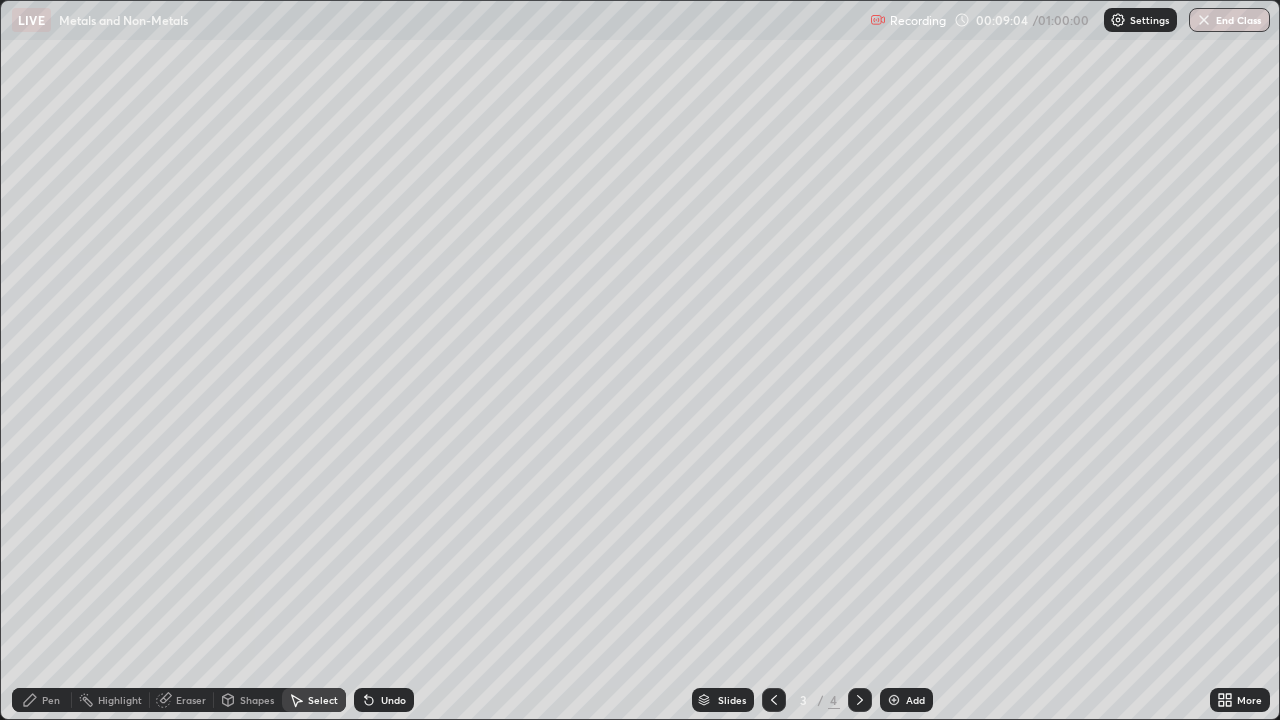 click on "Pen" at bounding box center (51, 700) 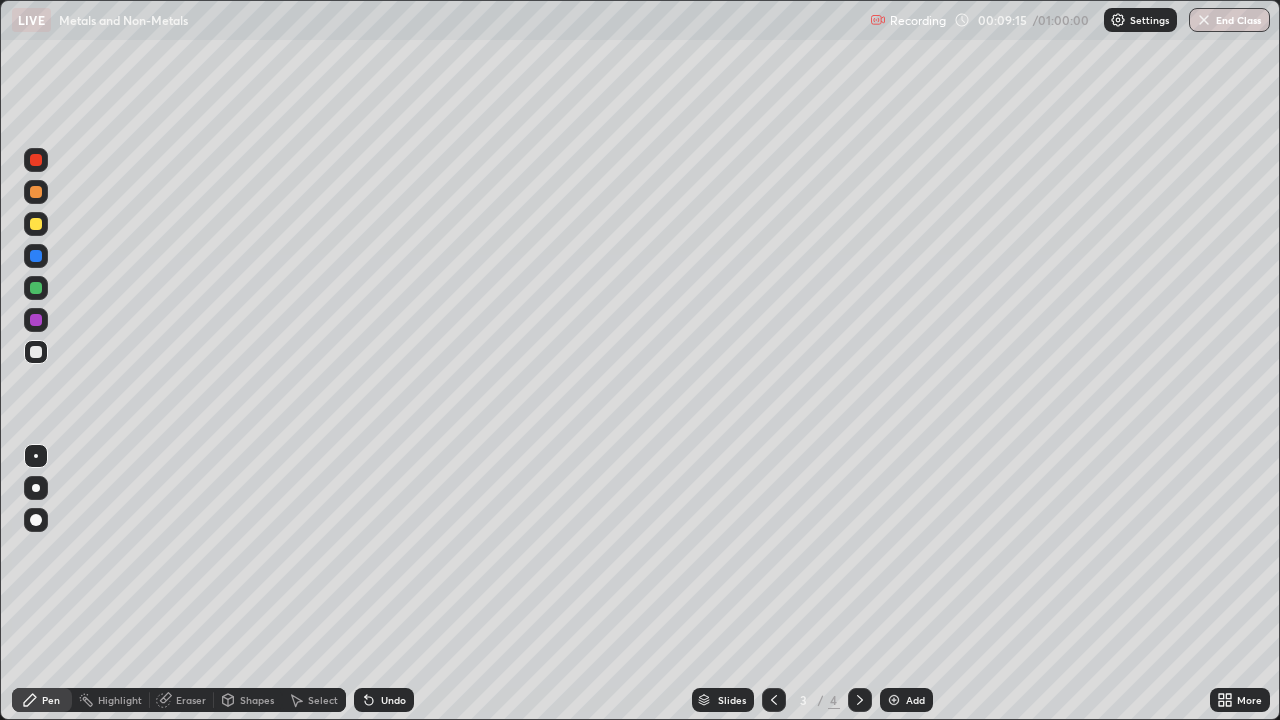 click on "Select" at bounding box center (323, 700) 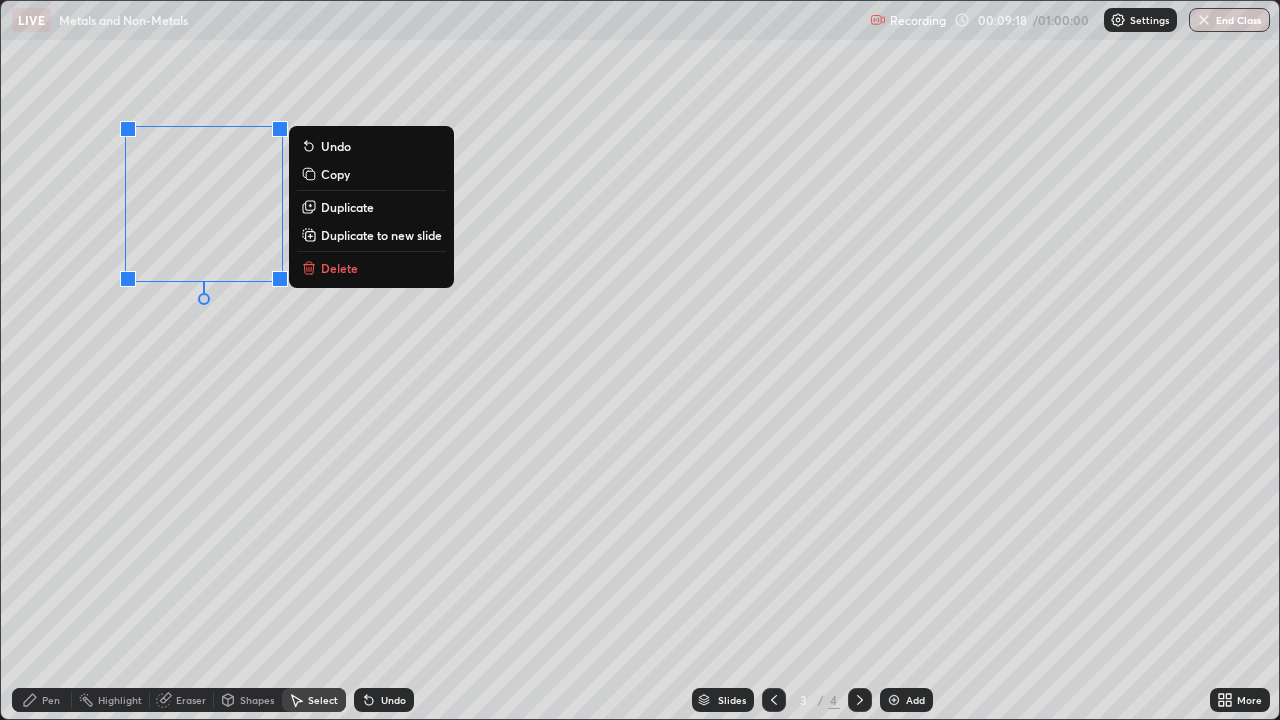 click on "Duplicate" at bounding box center (347, 207) 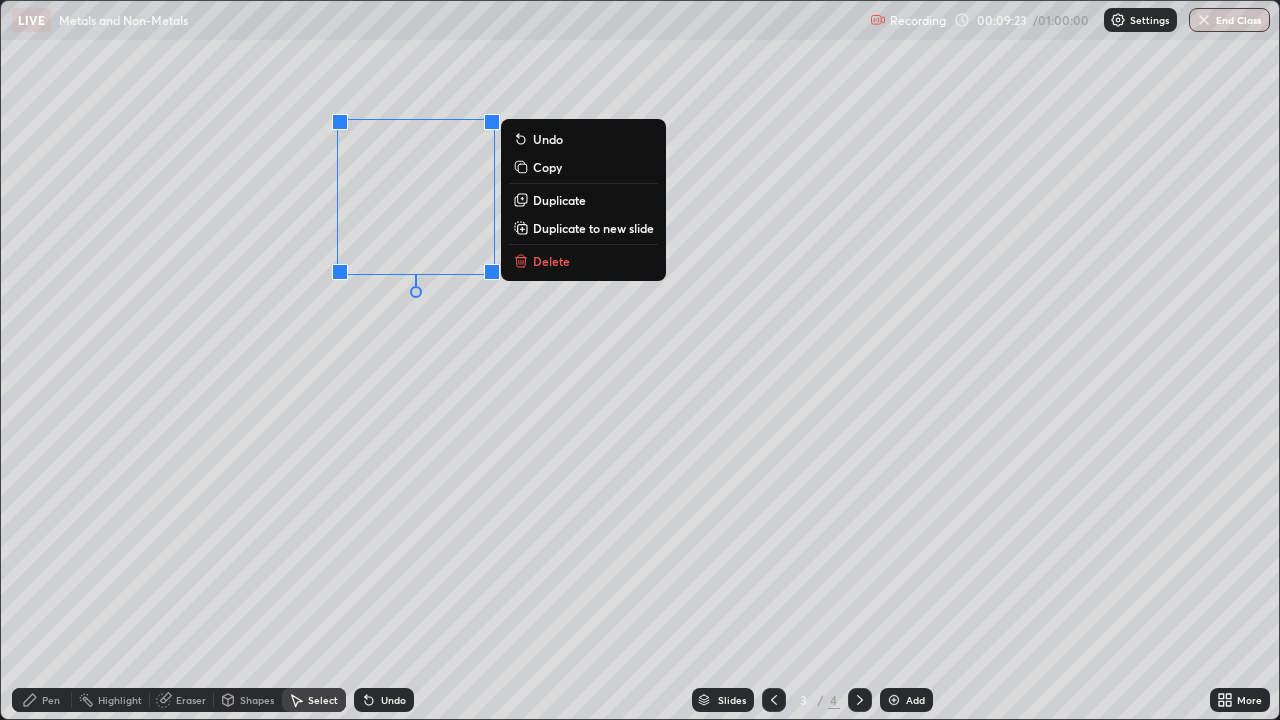 click 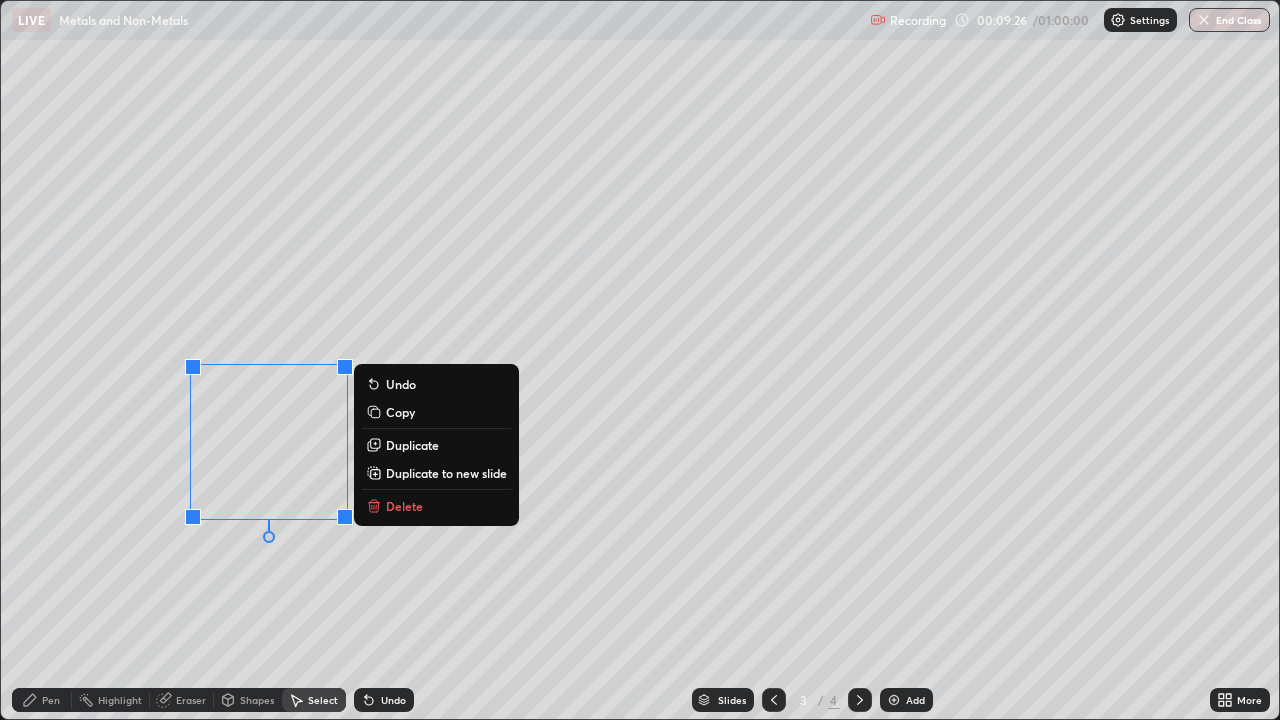 click on "Duplicate" at bounding box center (412, 445) 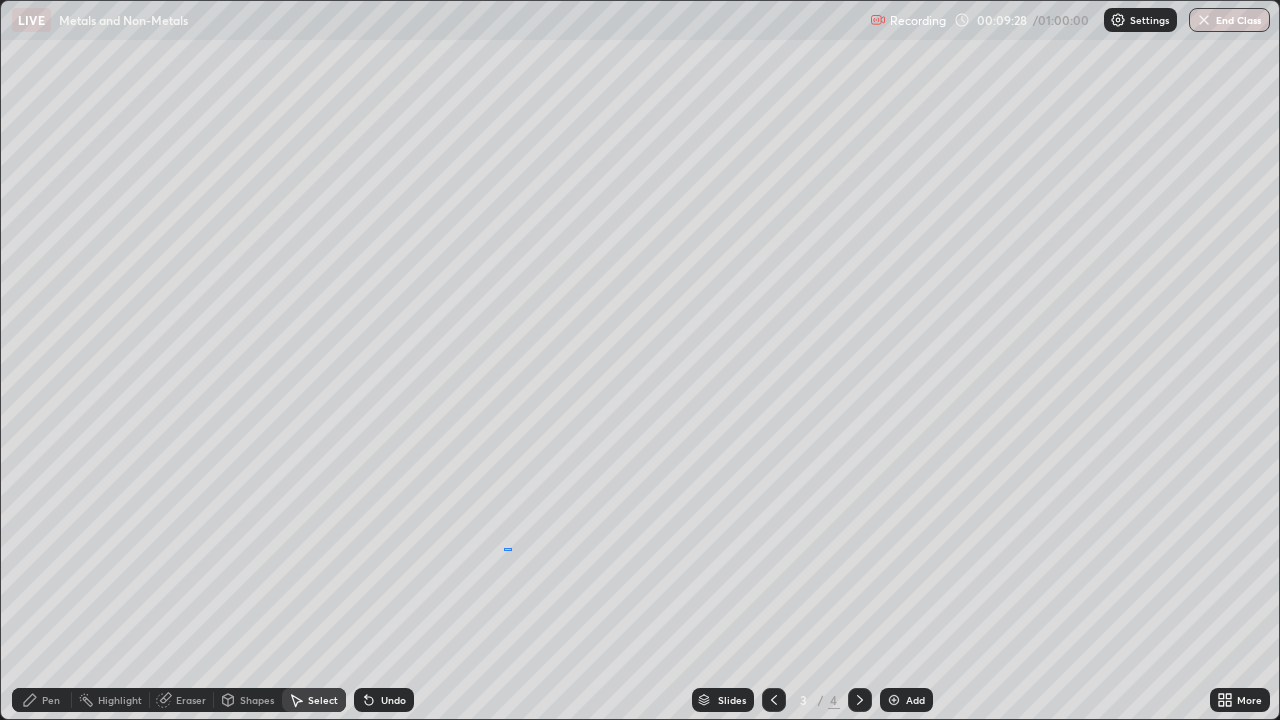click on "0 ° Undo Copy Duplicate Duplicate to new slide Delete" at bounding box center [640, 360] 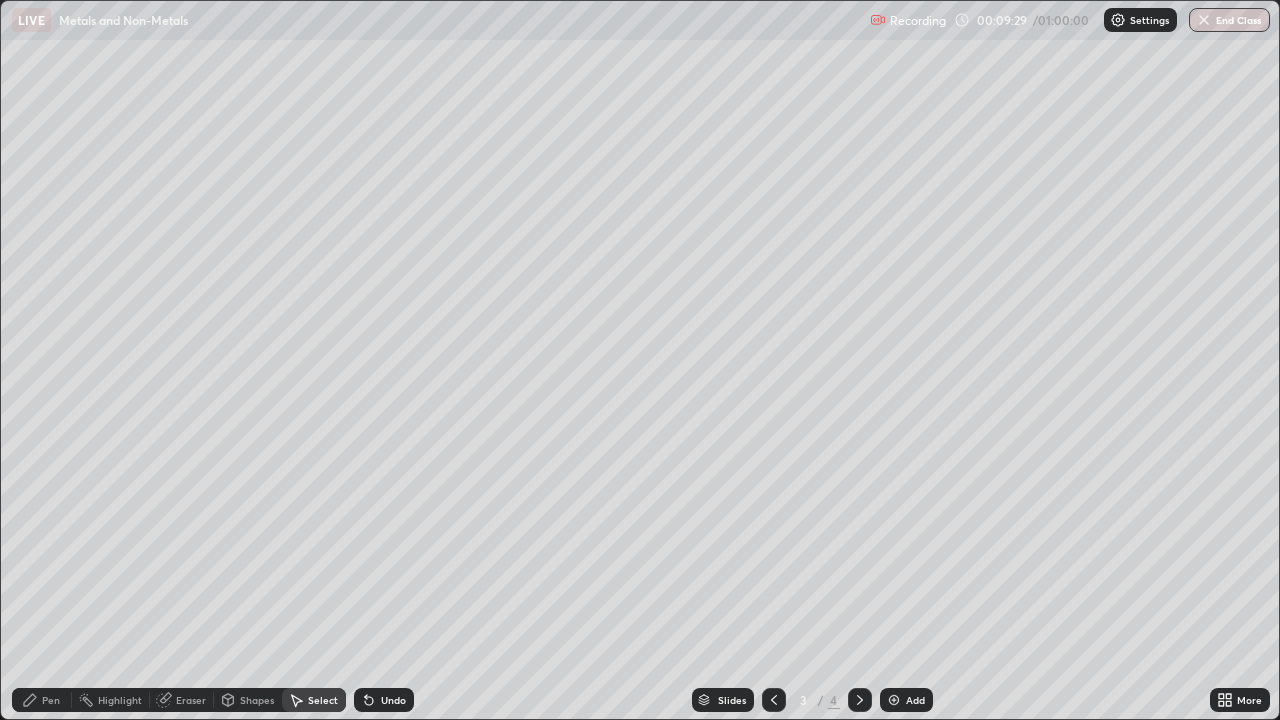 click on "Pen" at bounding box center (42, 700) 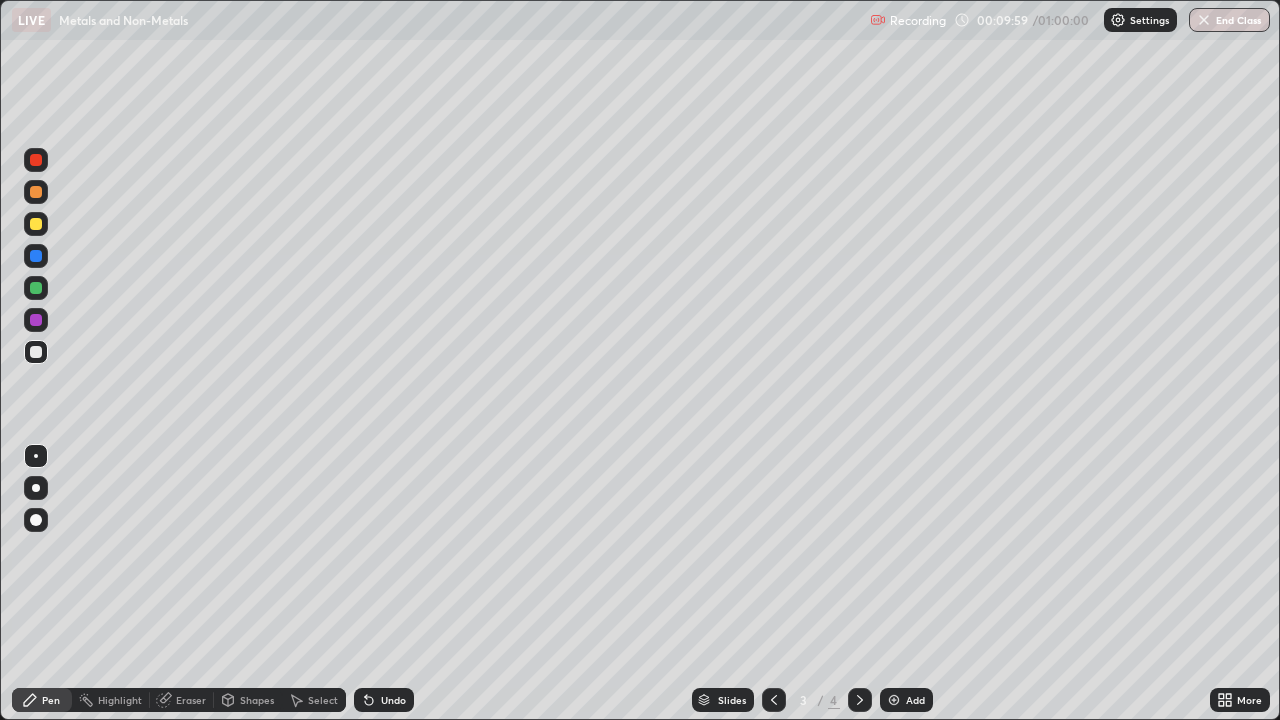click on "Undo" at bounding box center (384, 700) 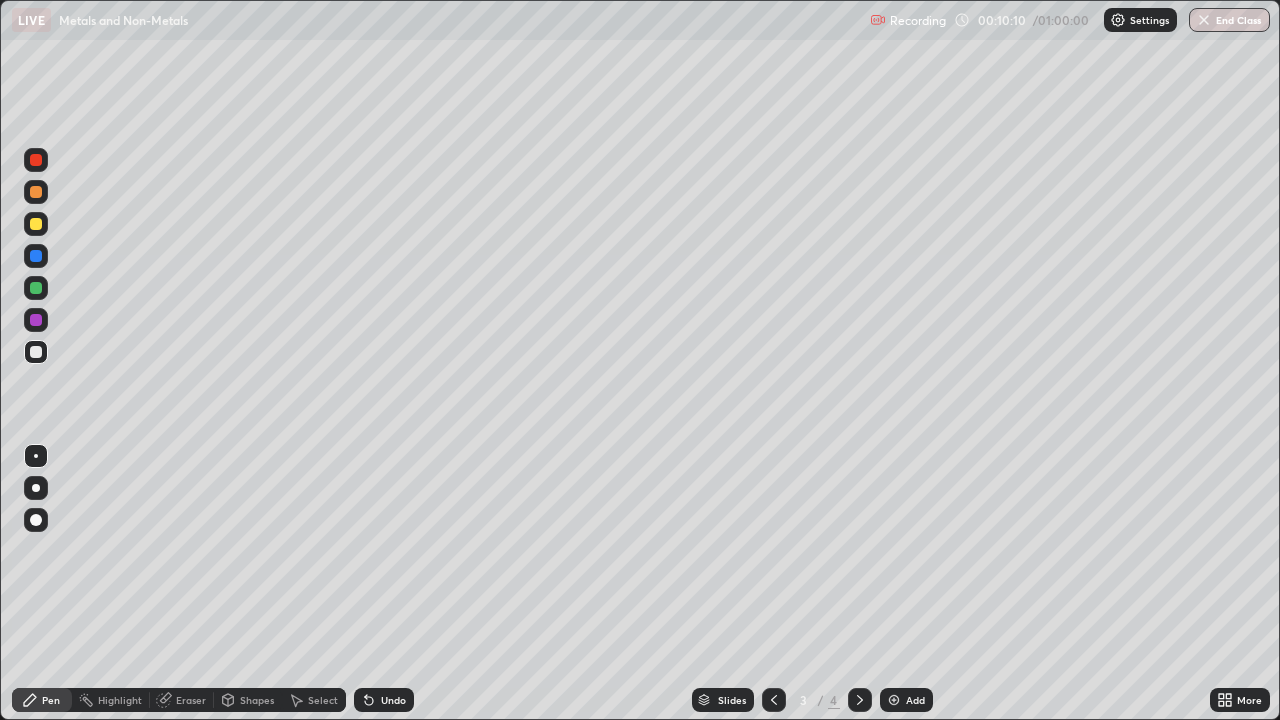 click 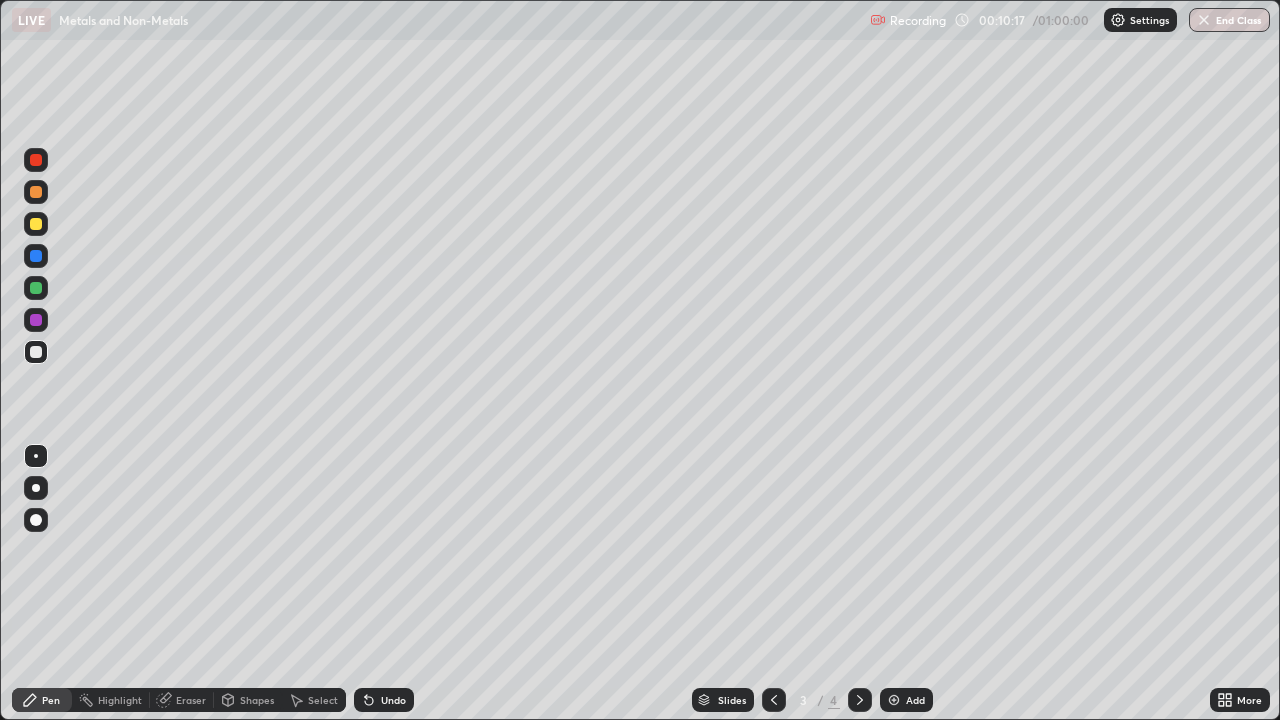 click on "Undo" at bounding box center [393, 700] 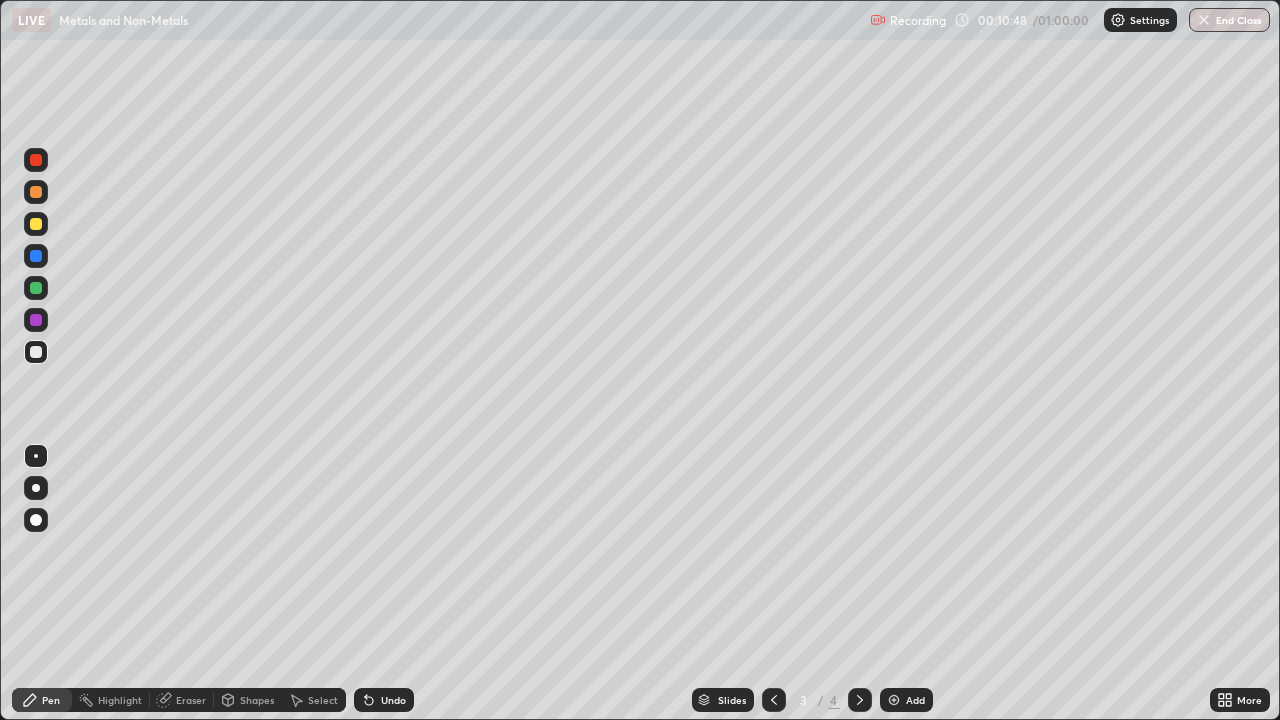 click on "Undo" at bounding box center (384, 700) 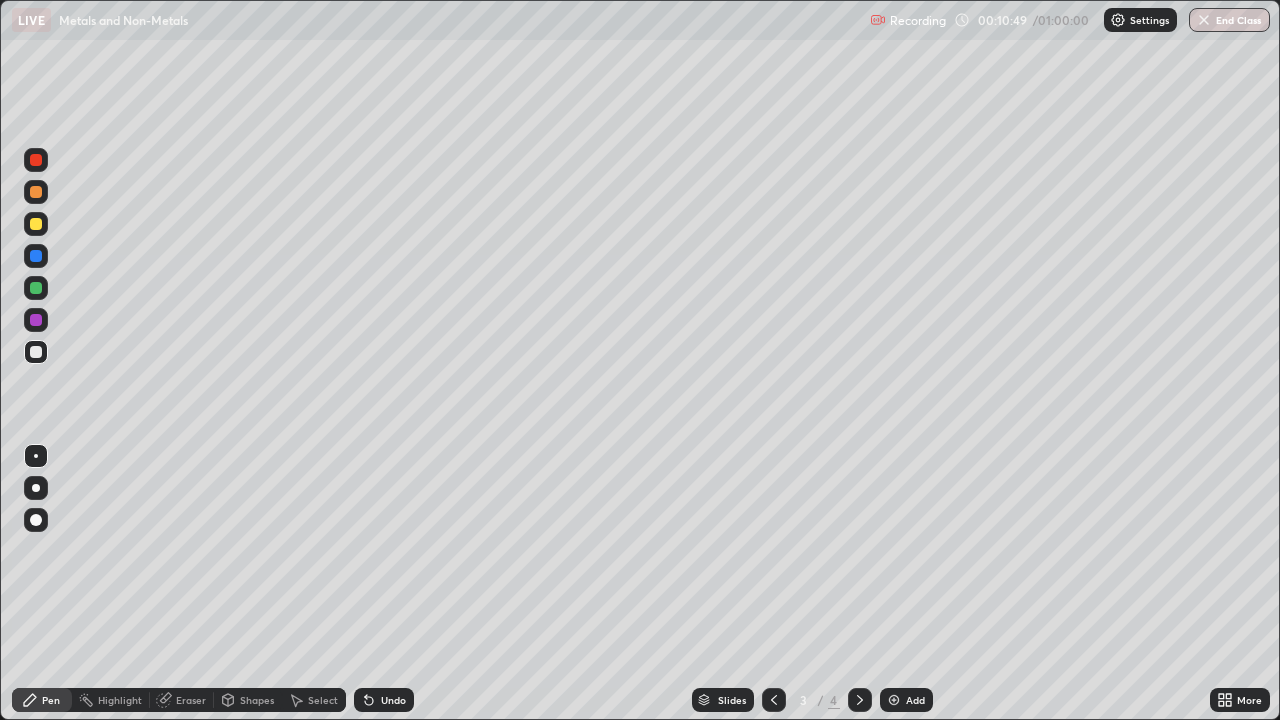 click 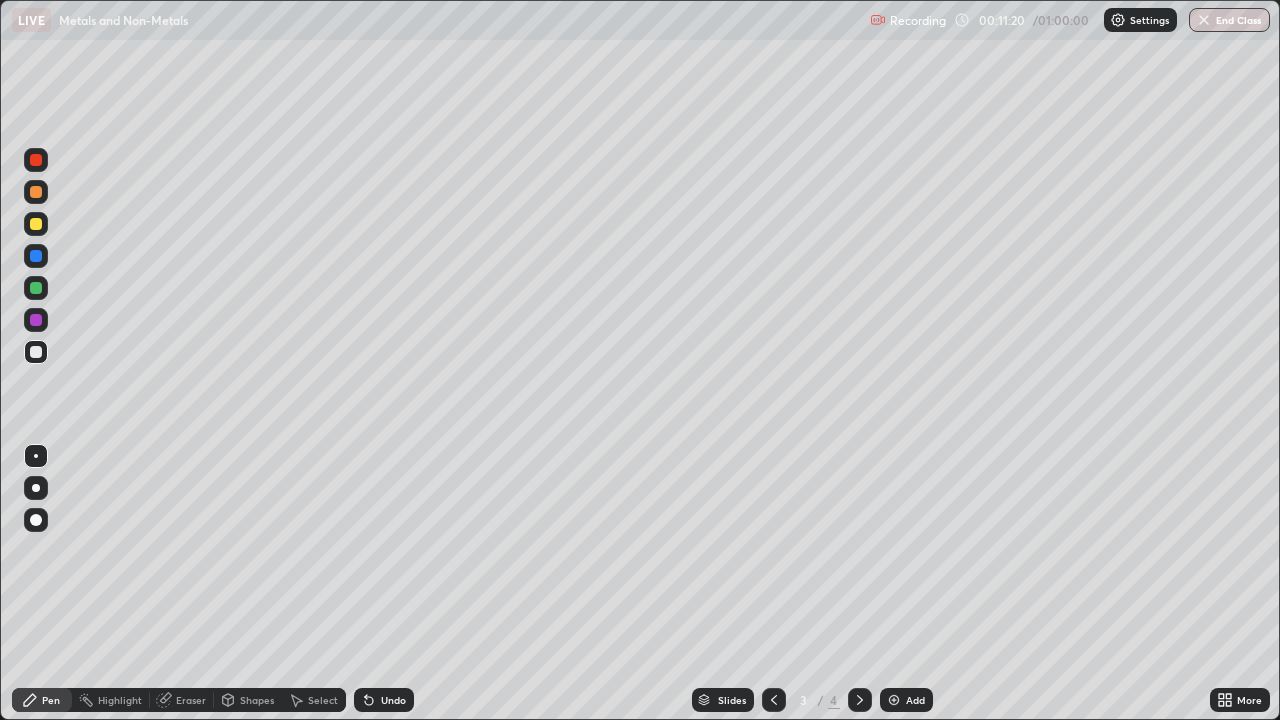 click at bounding box center [36, 224] 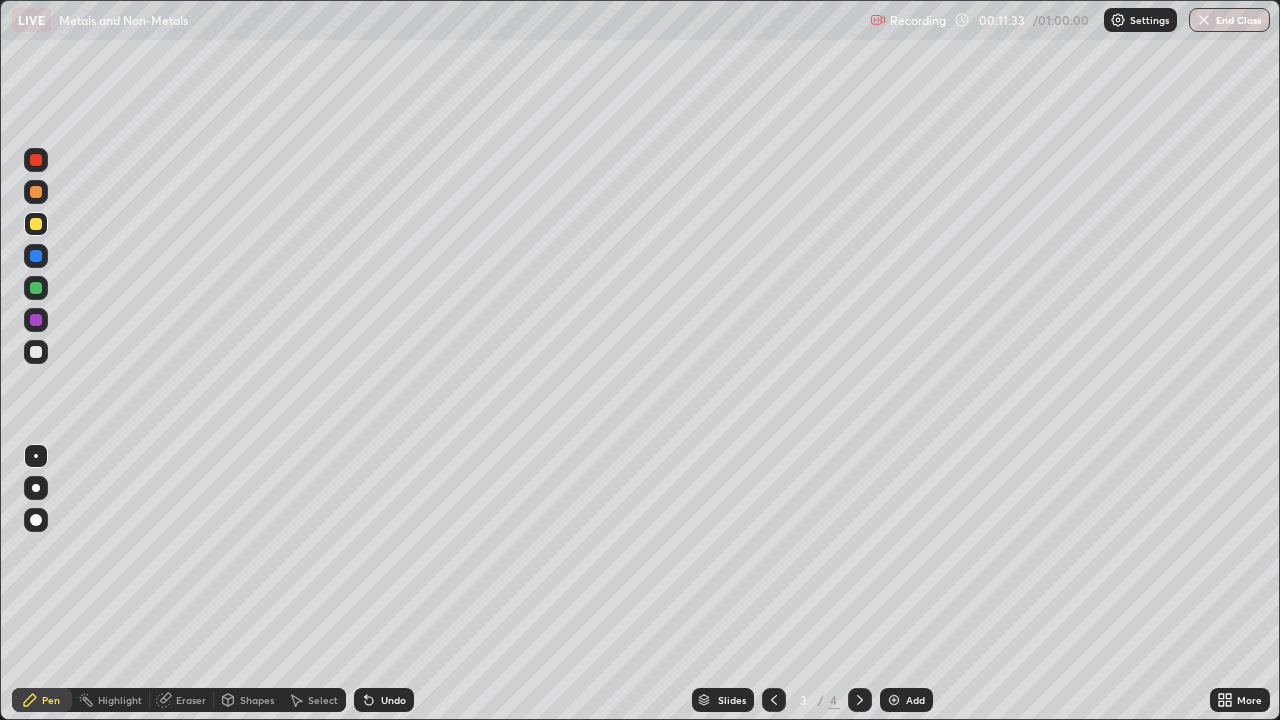 click at bounding box center [36, 352] 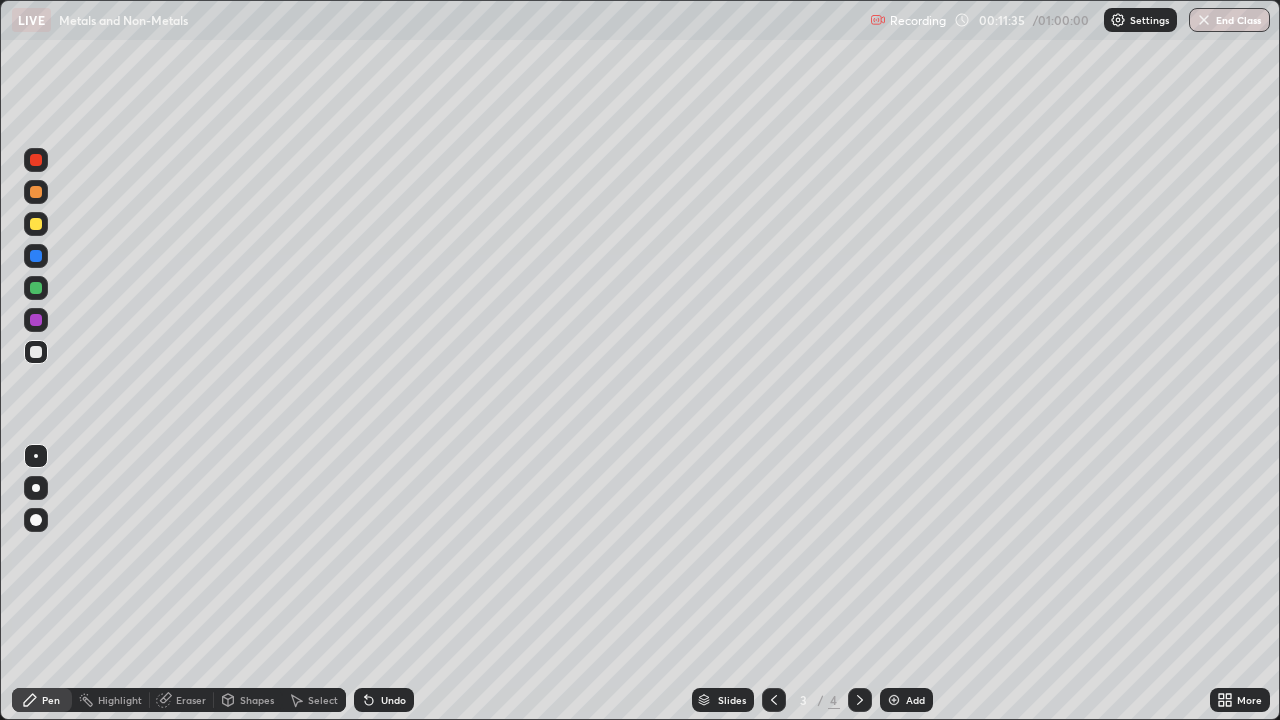 click on "Eraser" at bounding box center (191, 700) 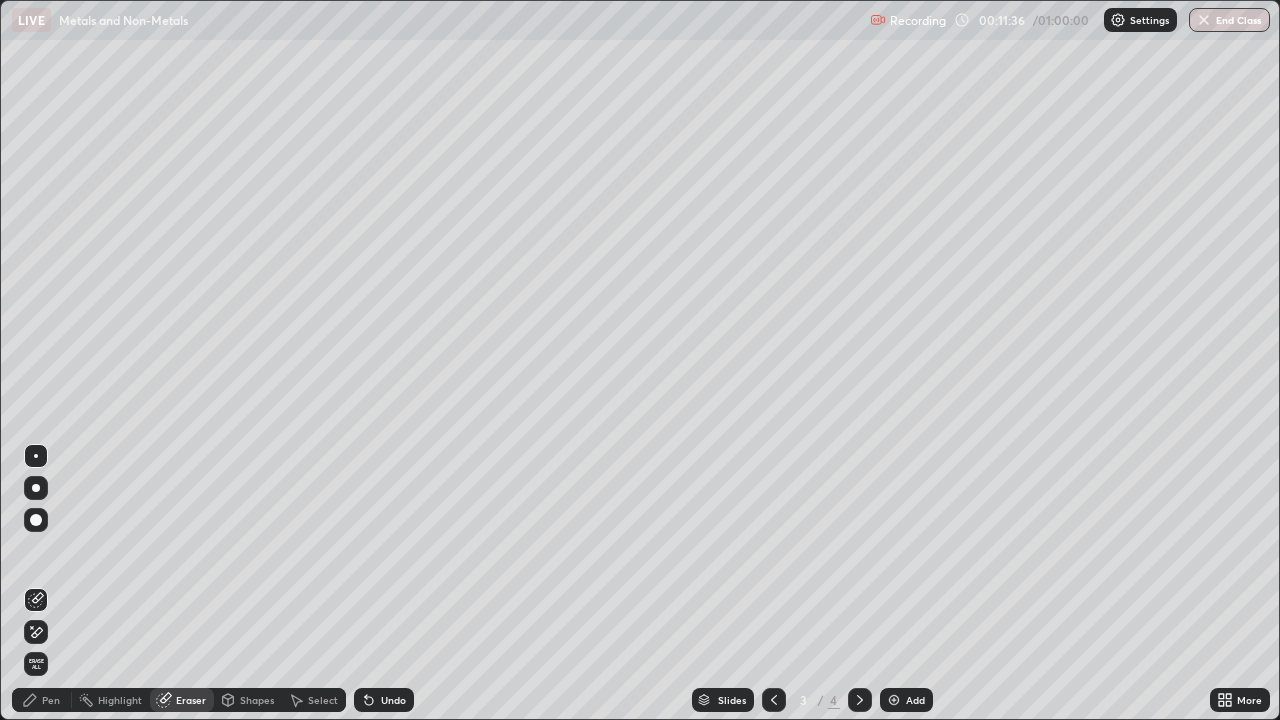 click 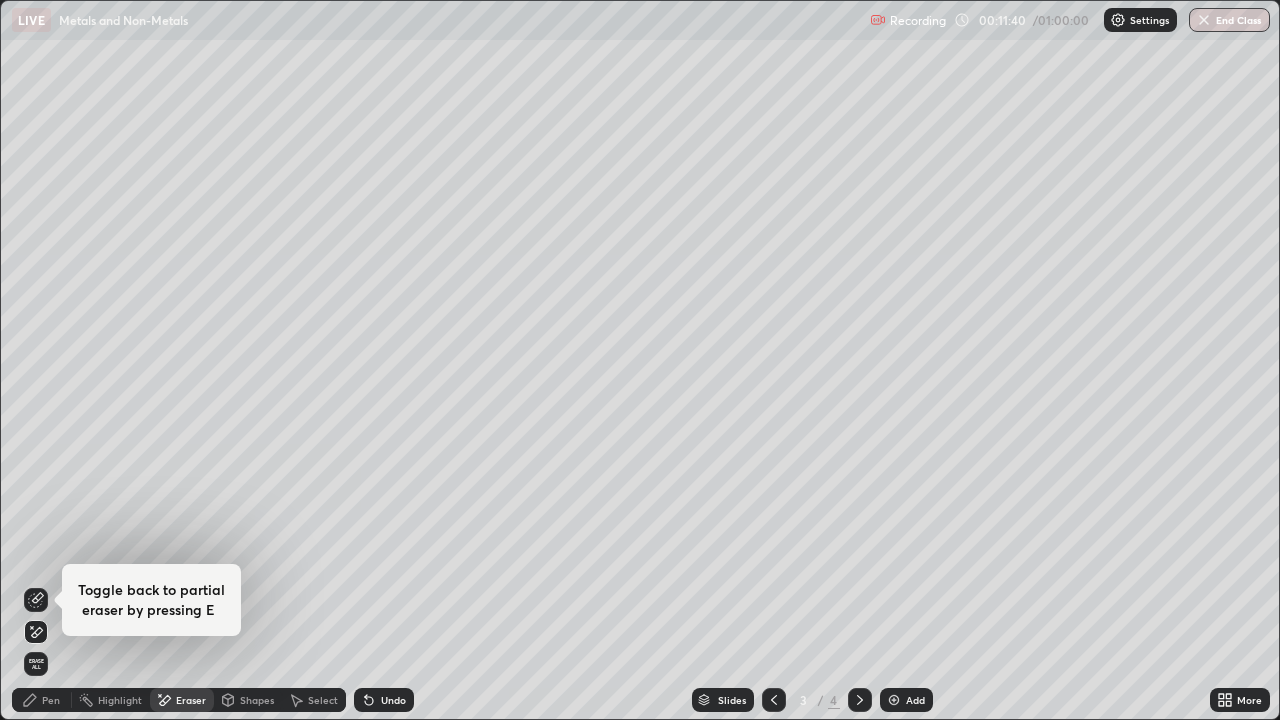 click on "Undo" at bounding box center [384, 700] 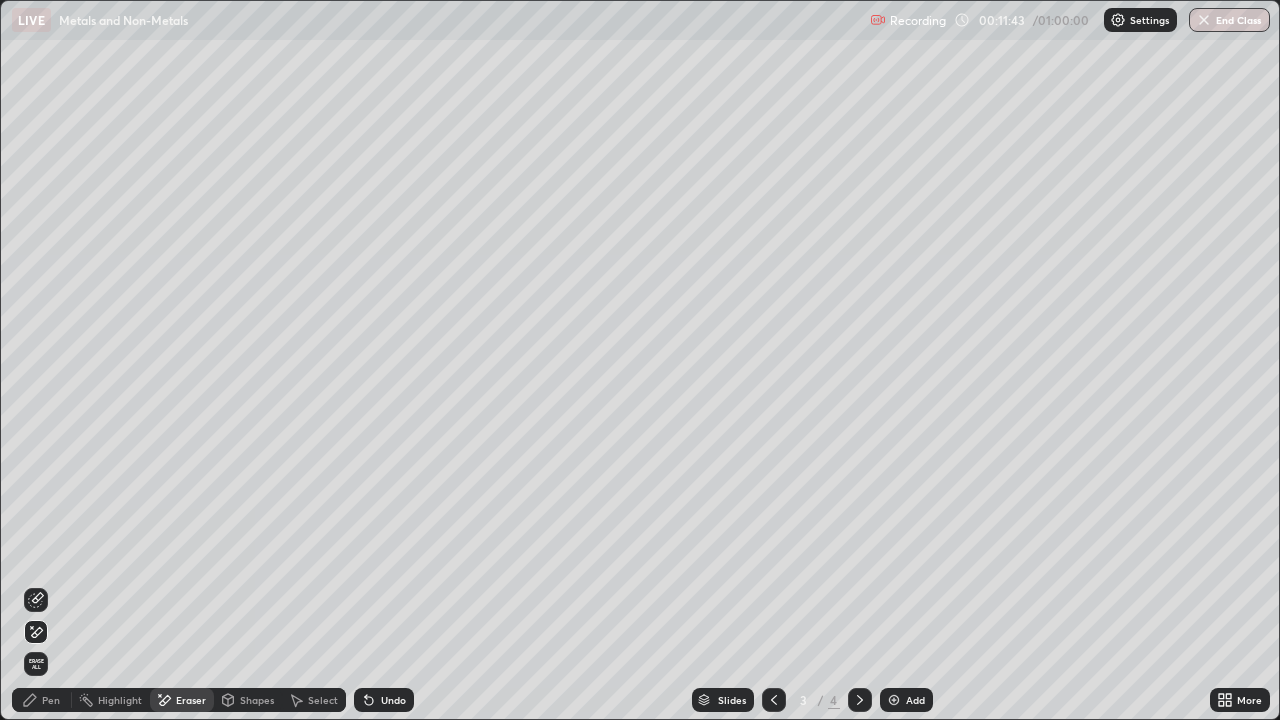 click on "Pen" at bounding box center (42, 700) 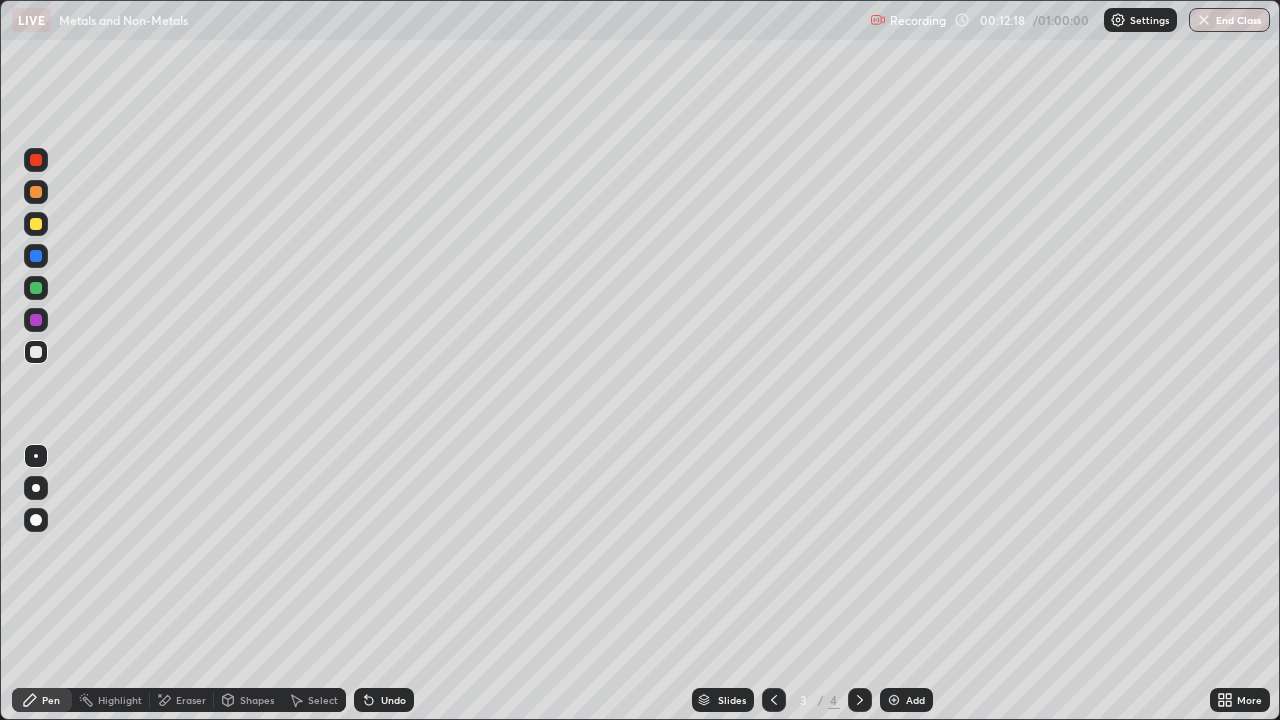 click on "Undo" at bounding box center (384, 700) 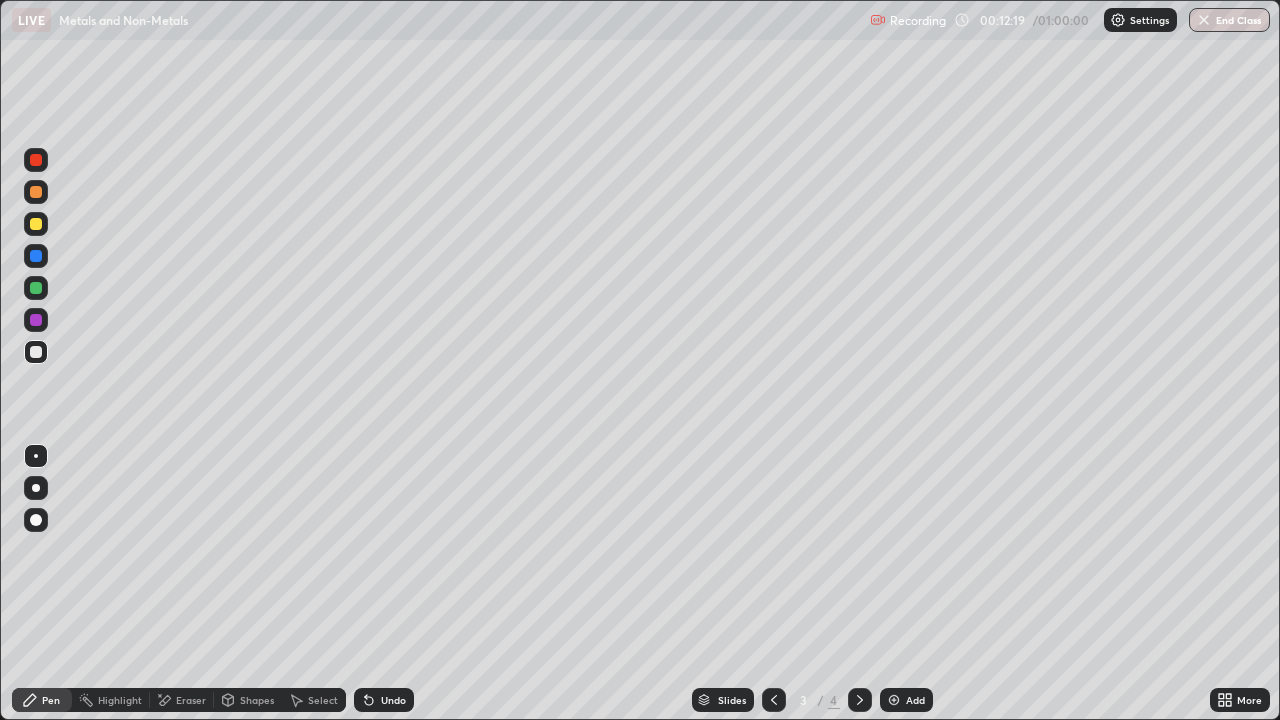 click on "Undo" at bounding box center [393, 700] 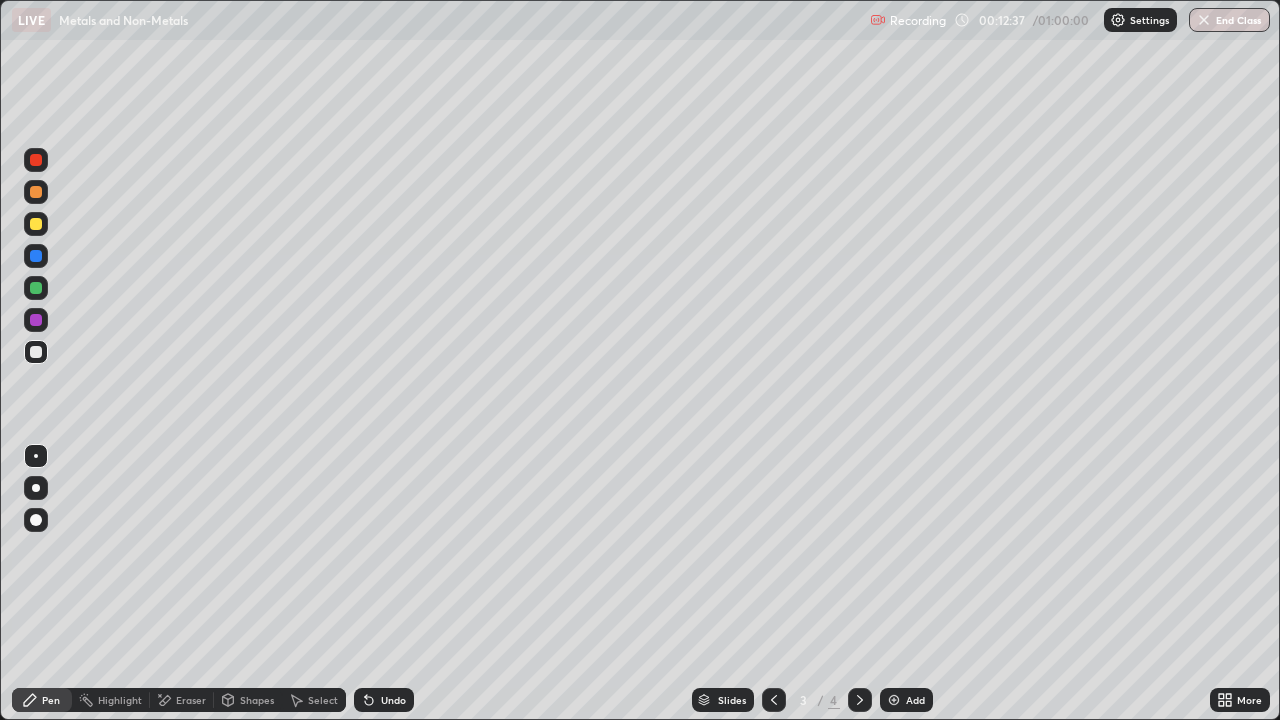 click on "Undo" at bounding box center [384, 700] 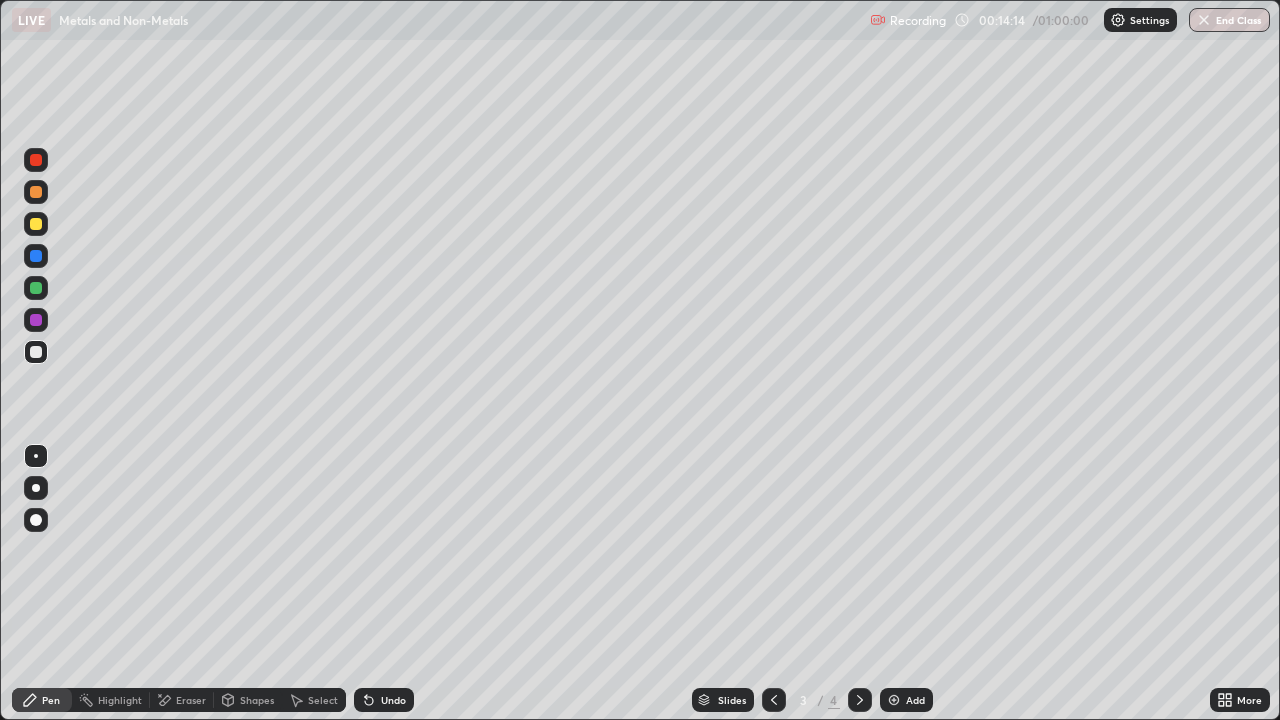 click at bounding box center (36, 224) 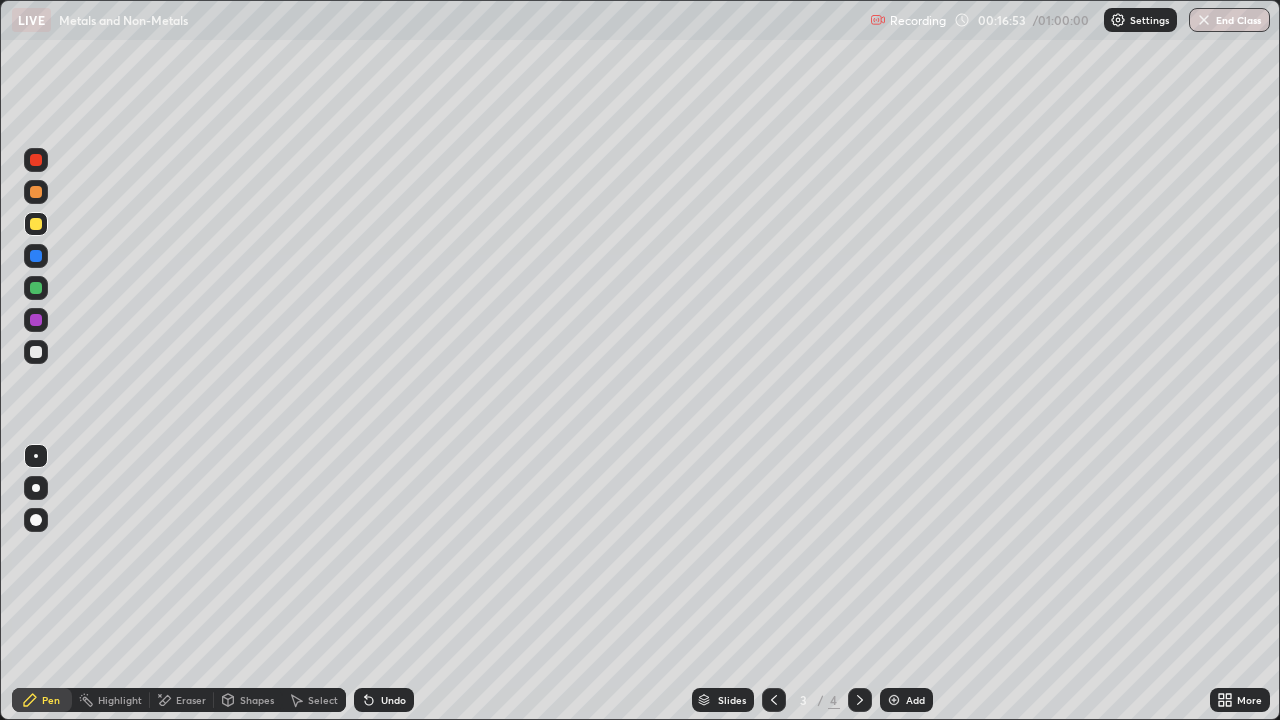 click on "Undo" at bounding box center [384, 700] 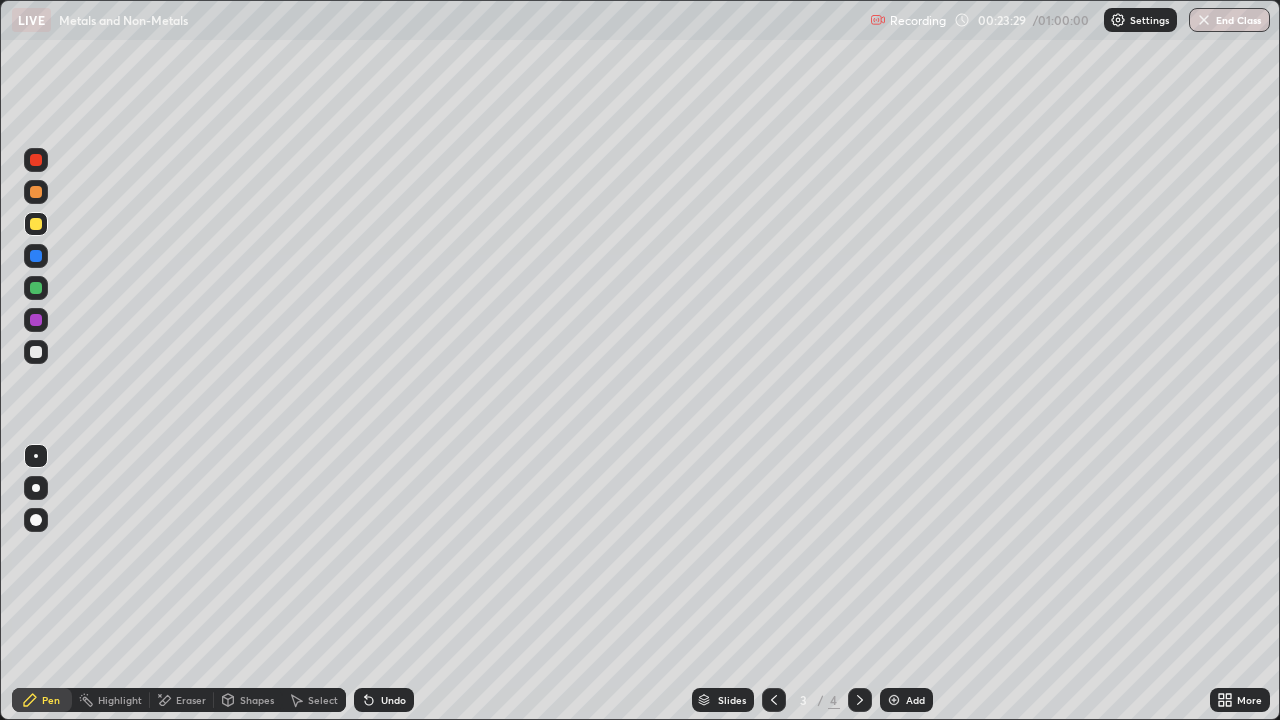 click on "Undo" at bounding box center [384, 700] 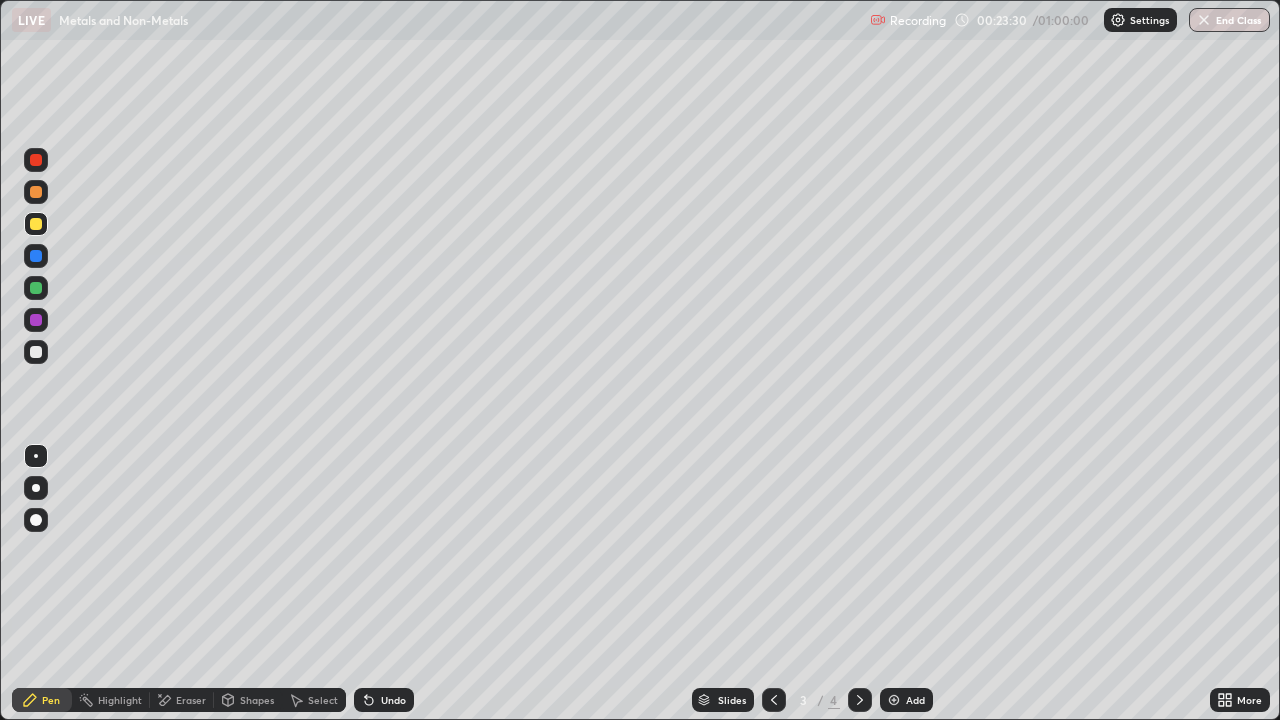 click on "Undo" at bounding box center (384, 700) 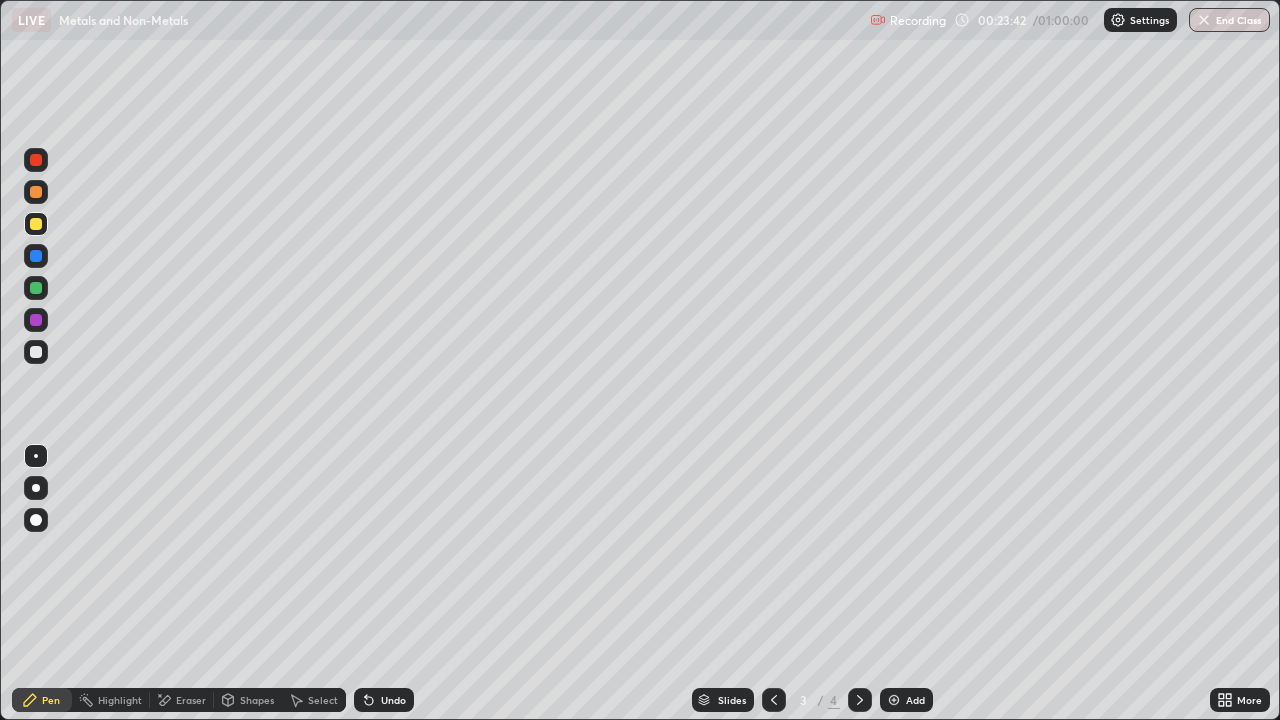 click on "Undo" at bounding box center (393, 700) 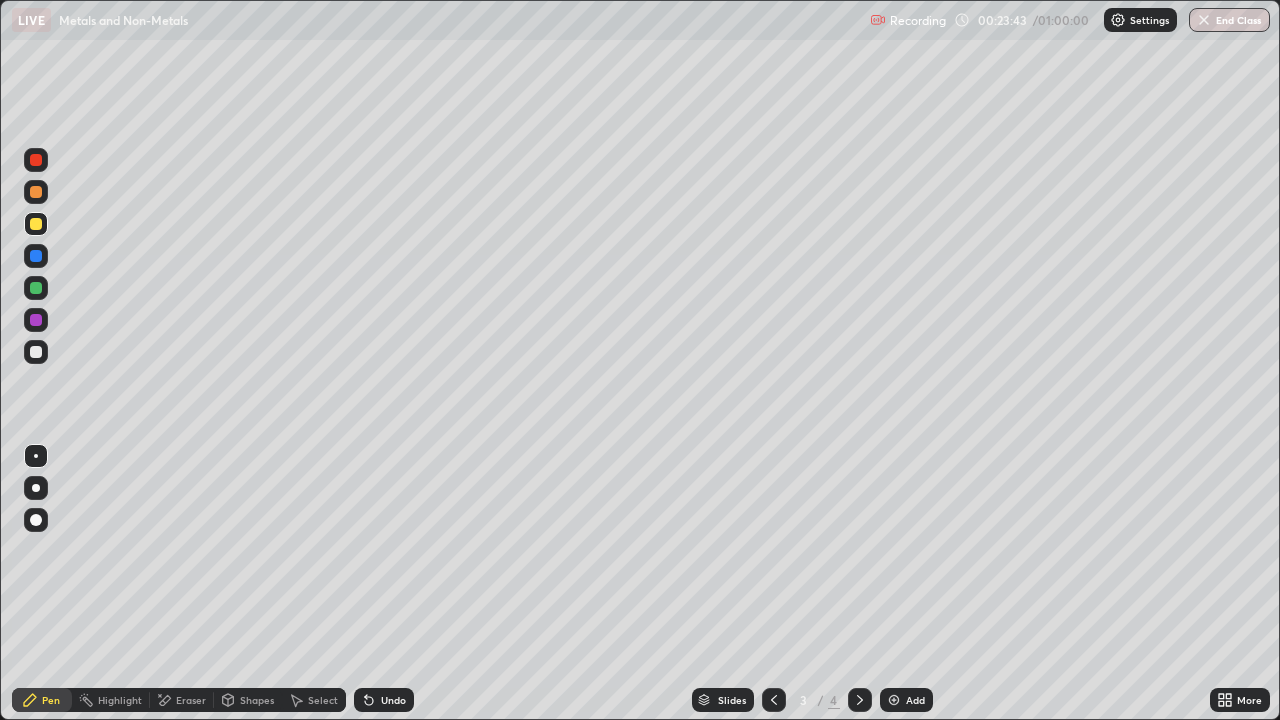 click on "Undo" at bounding box center (393, 700) 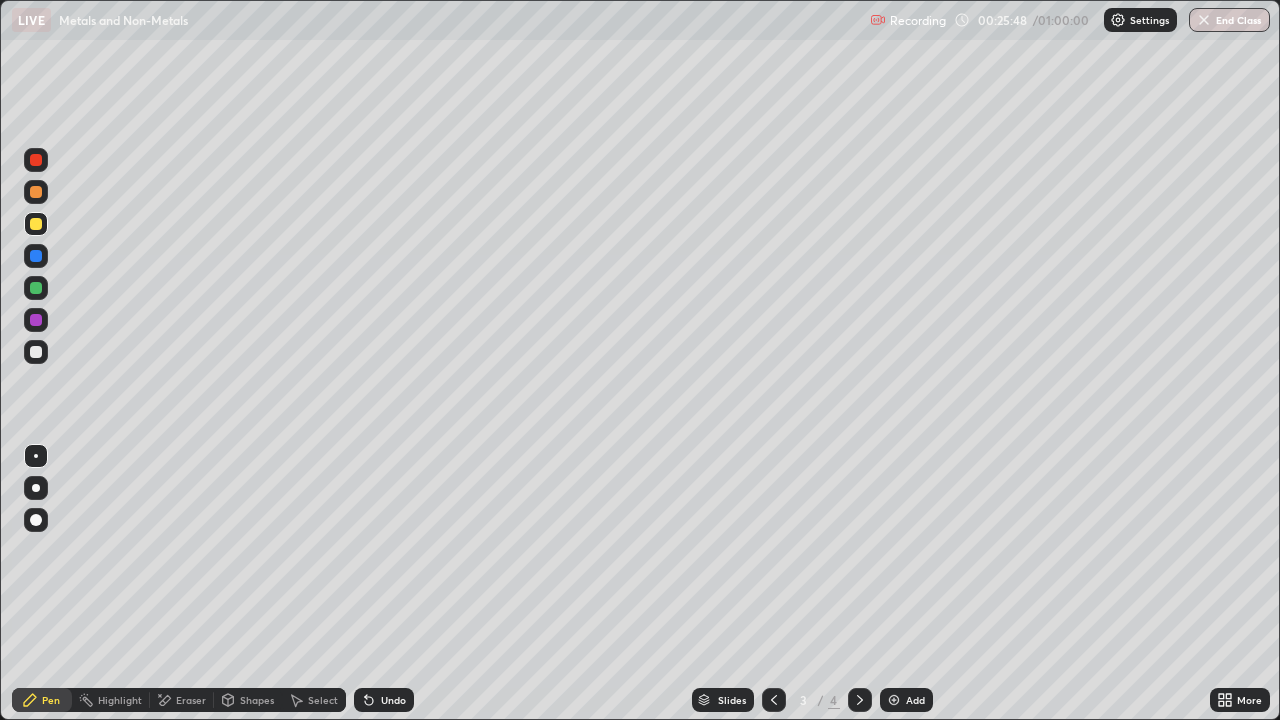click 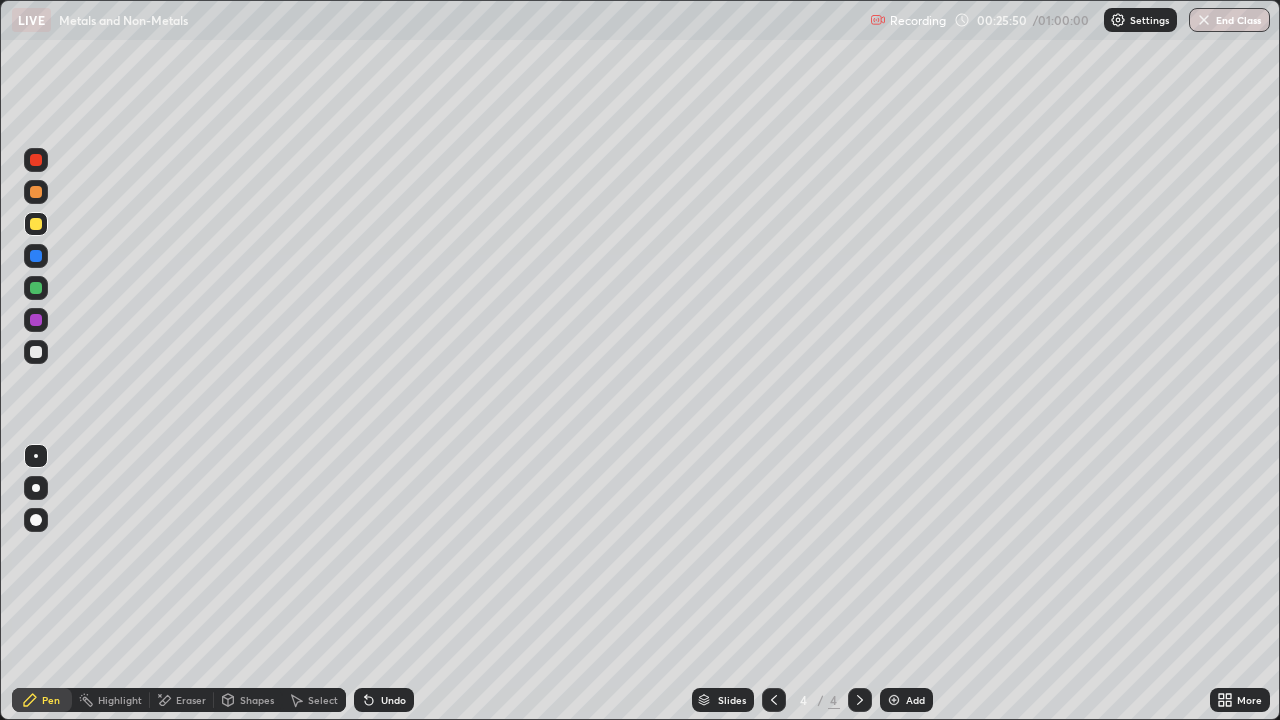 click on "Slides 4 / 4 Add" at bounding box center [812, 700] 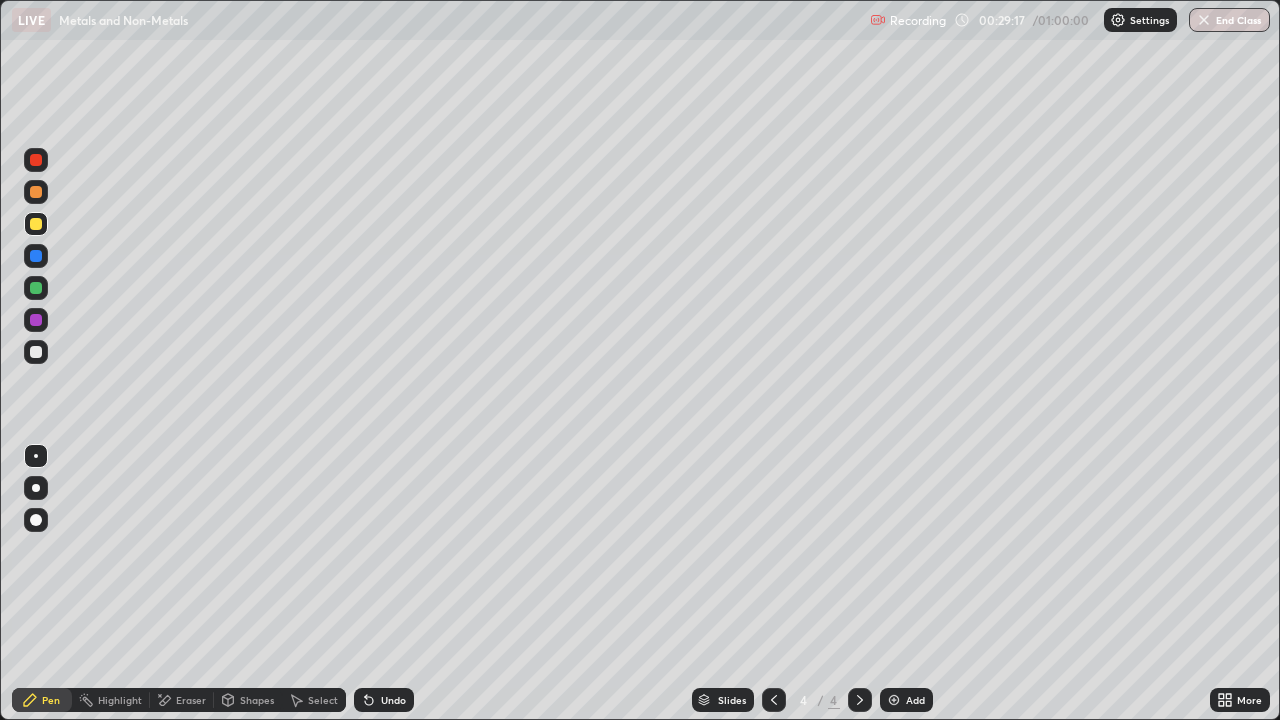 click on "Undo" at bounding box center [393, 700] 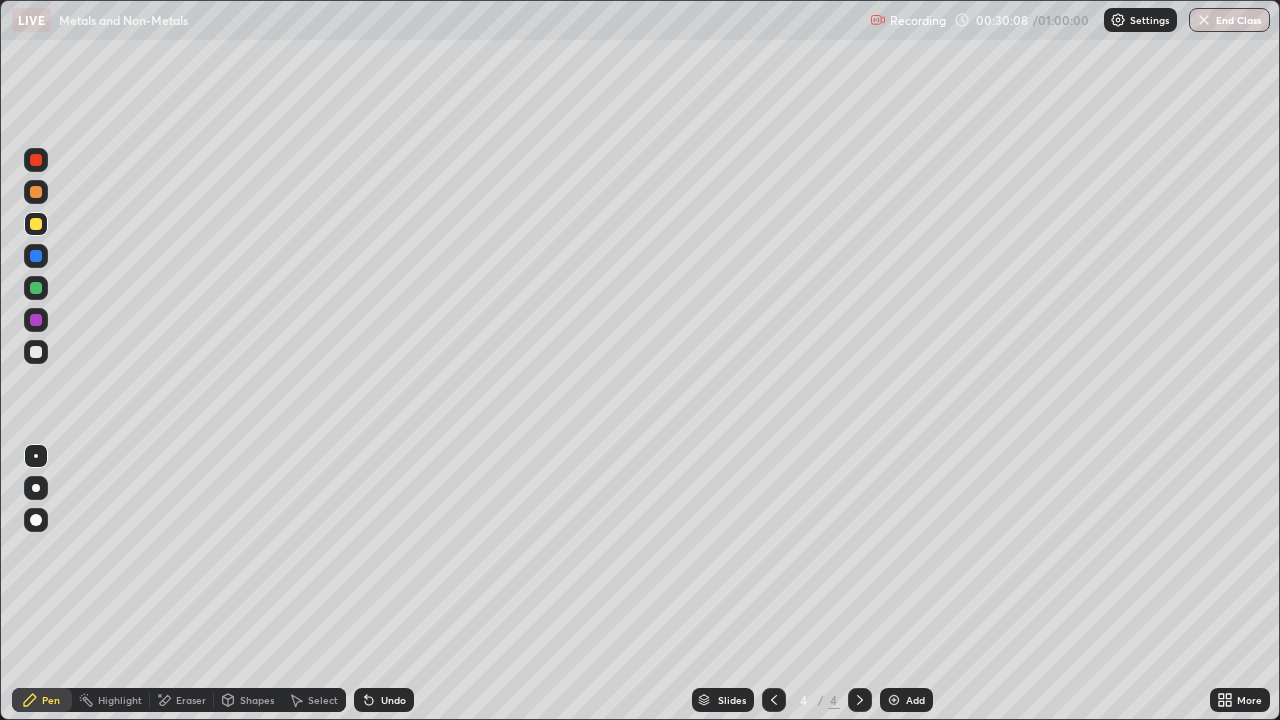 click at bounding box center (36, 352) 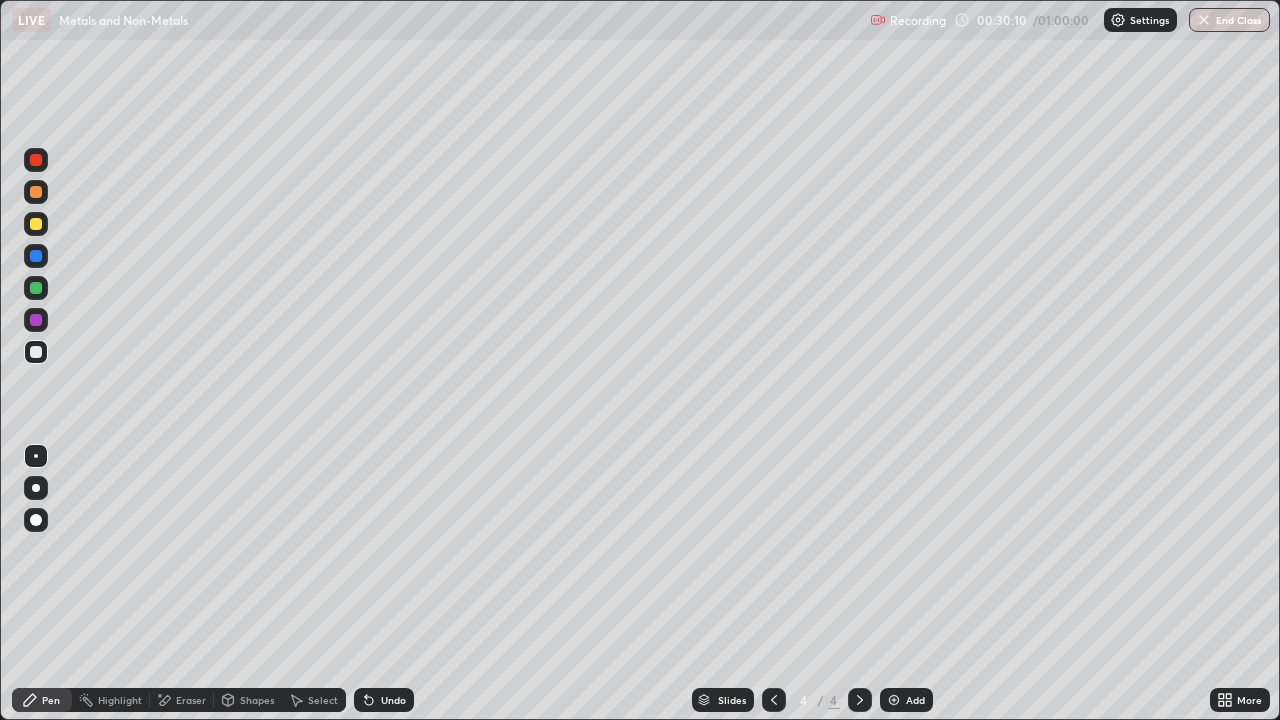 click on "Undo" at bounding box center (384, 700) 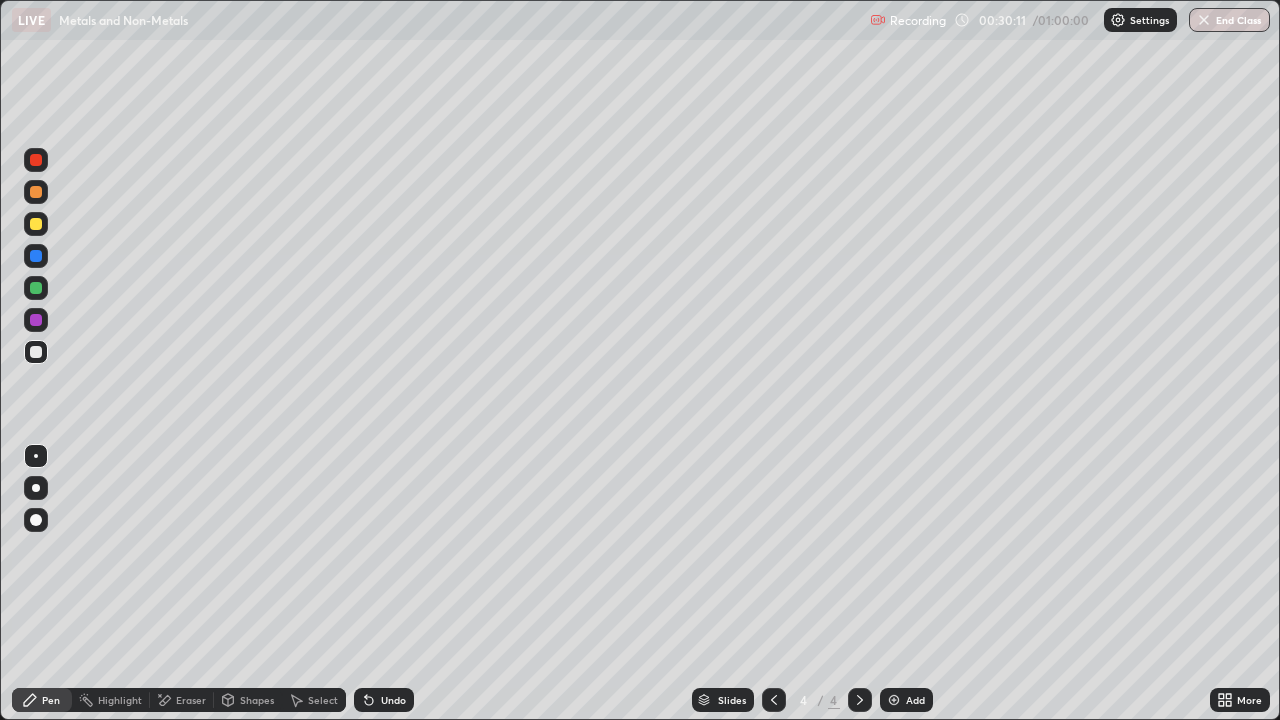 click 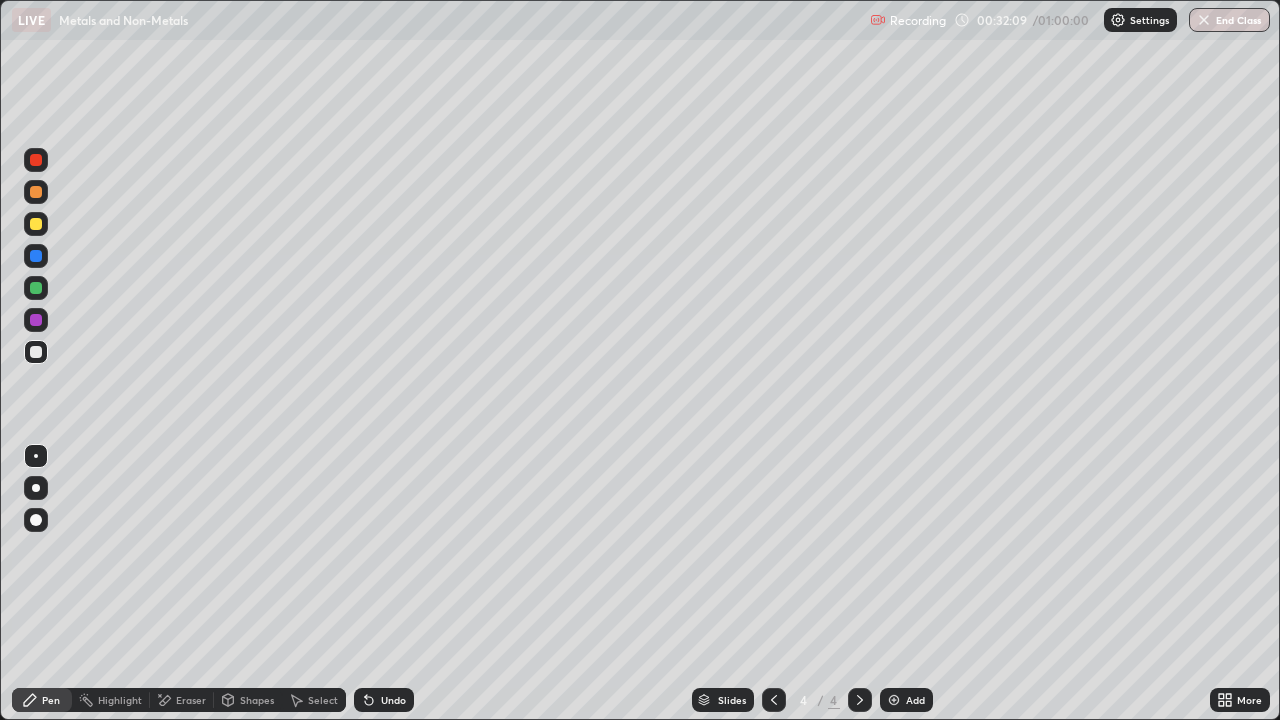 click at bounding box center [36, 288] 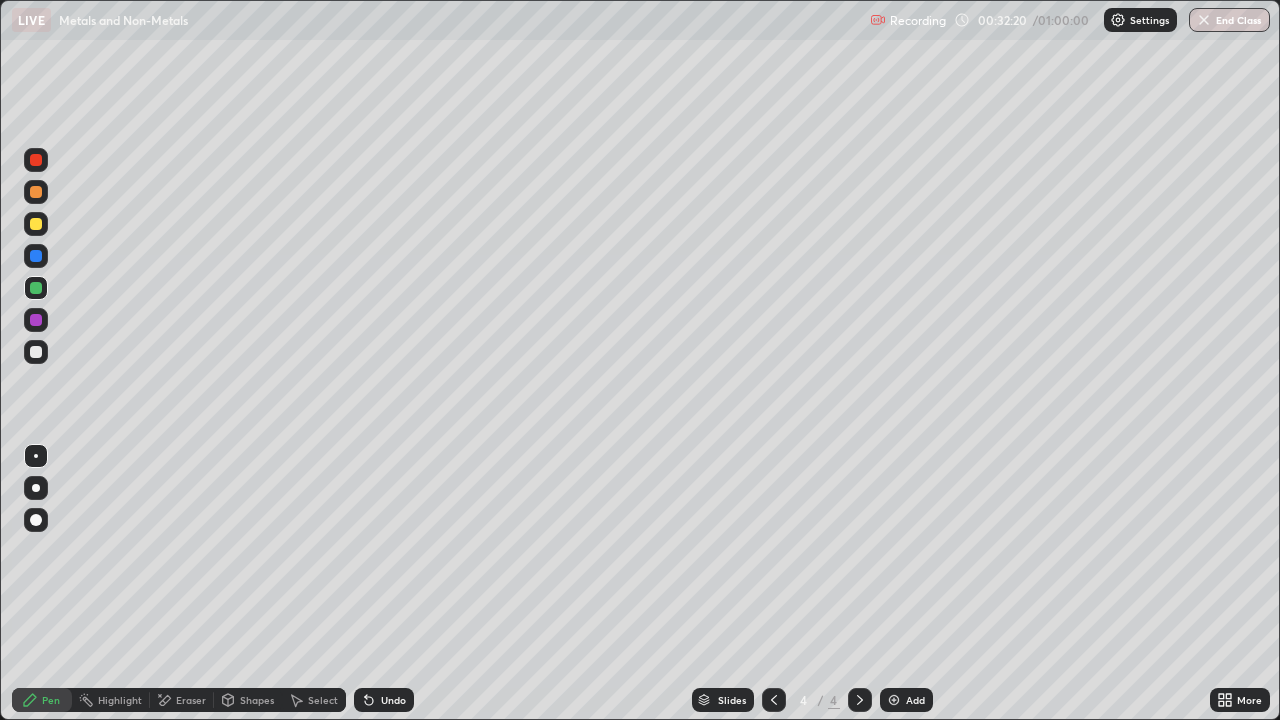 click on "Undo" at bounding box center [393, 700] 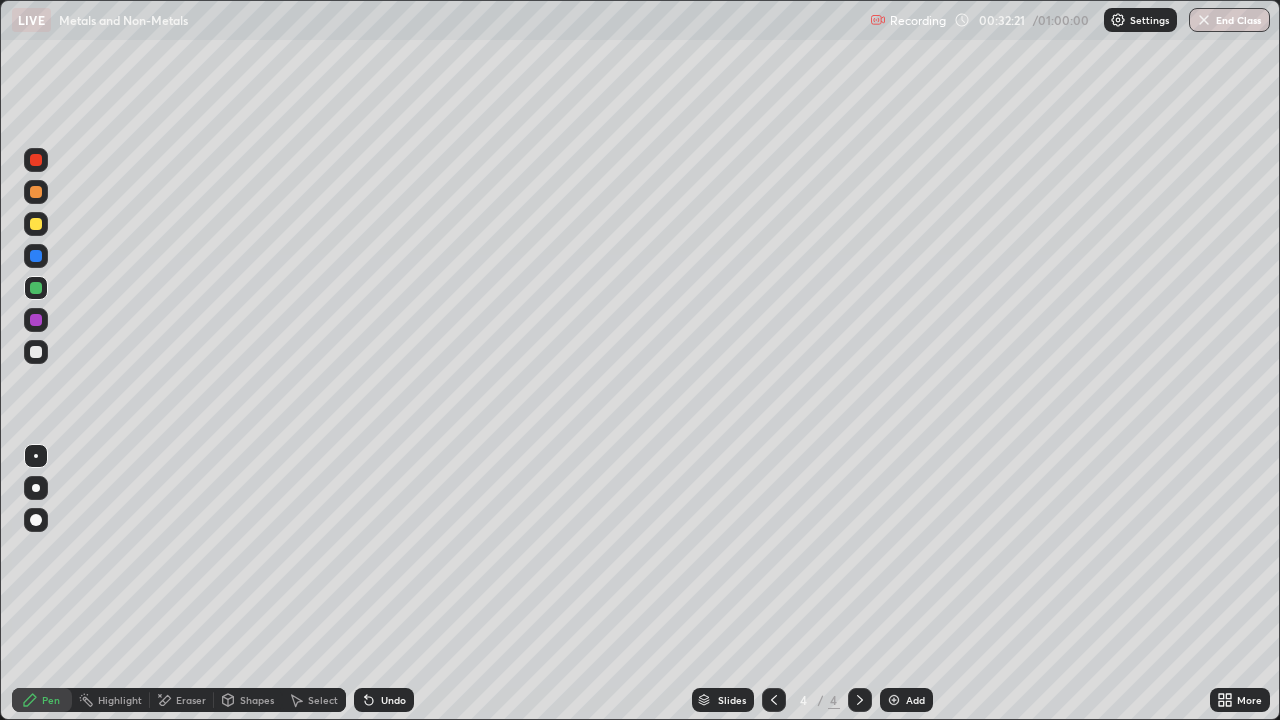 click on "Undo" at bounding box center [384, 700] 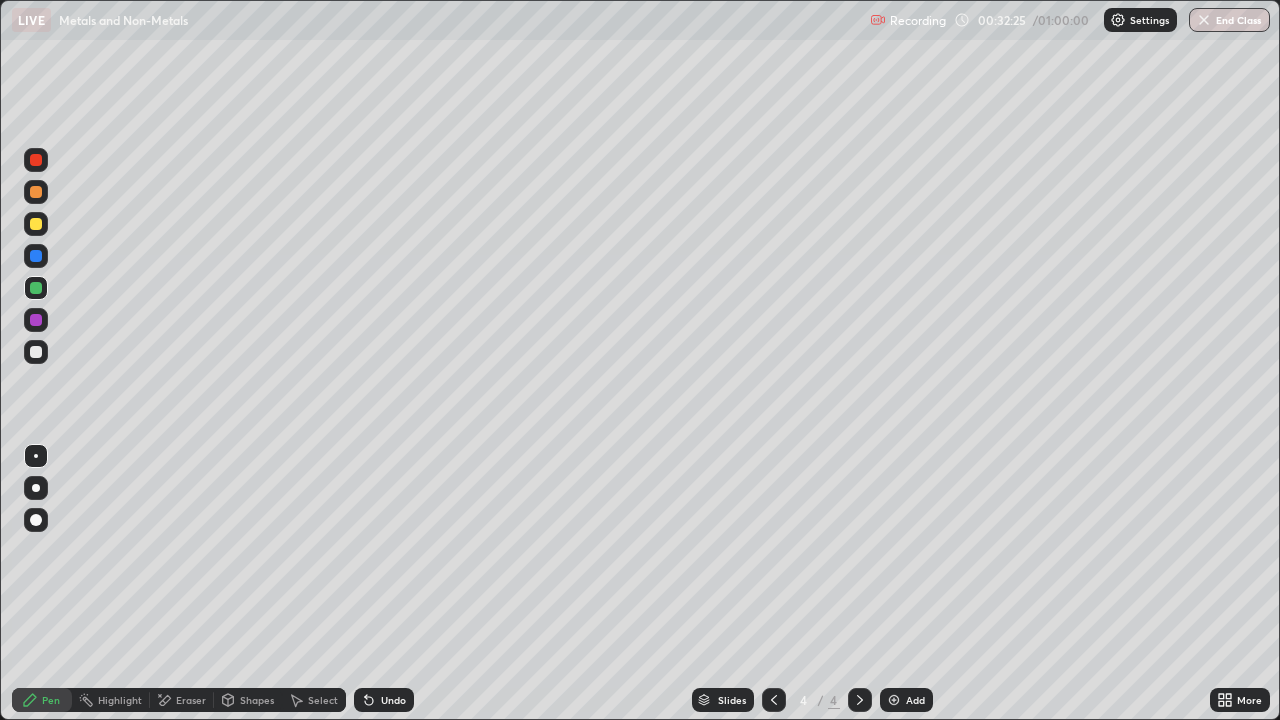 click on "More" at bounding box center [1249, 700] 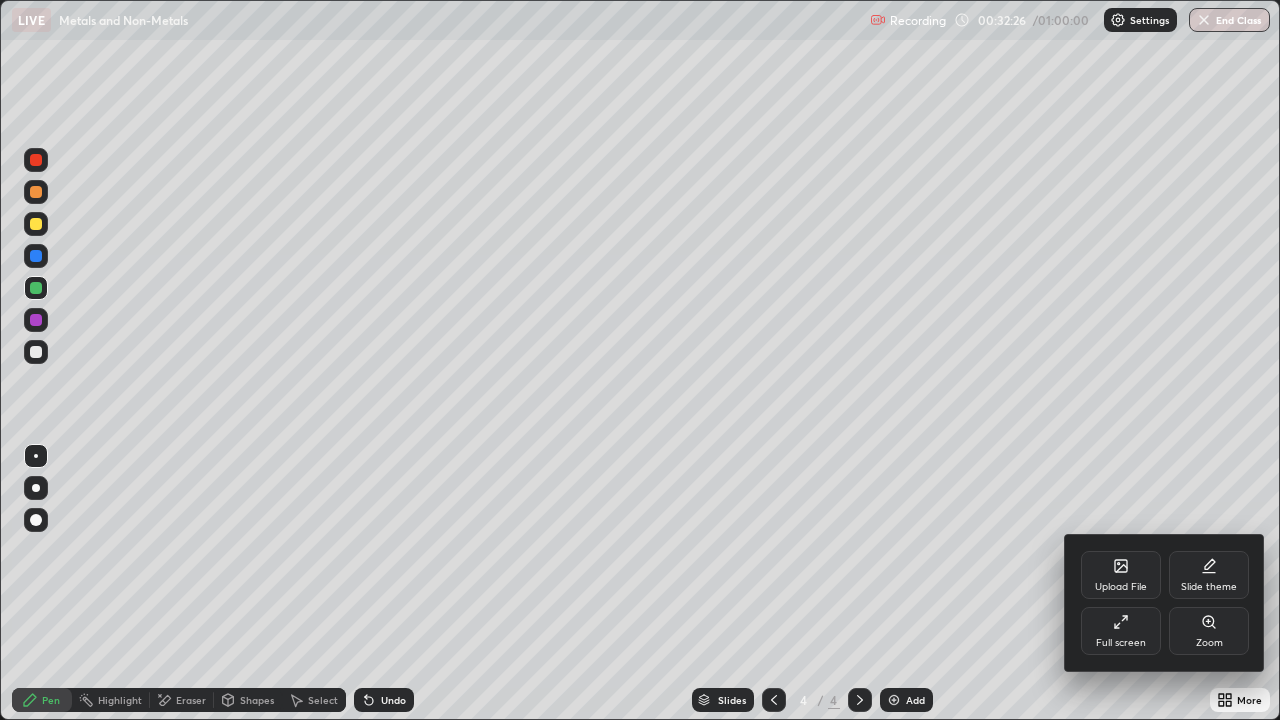 click on "Full screen" at bounding box center [1121, 631] 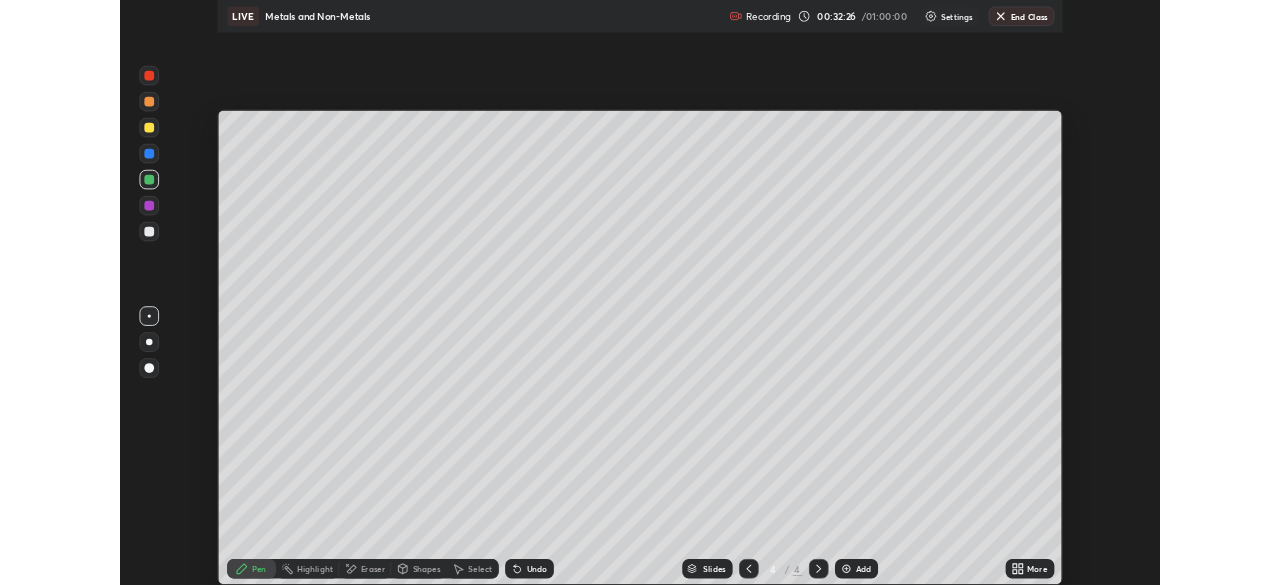 scroll, scrollTop: 585, scrollLeft: 1280, axis: both 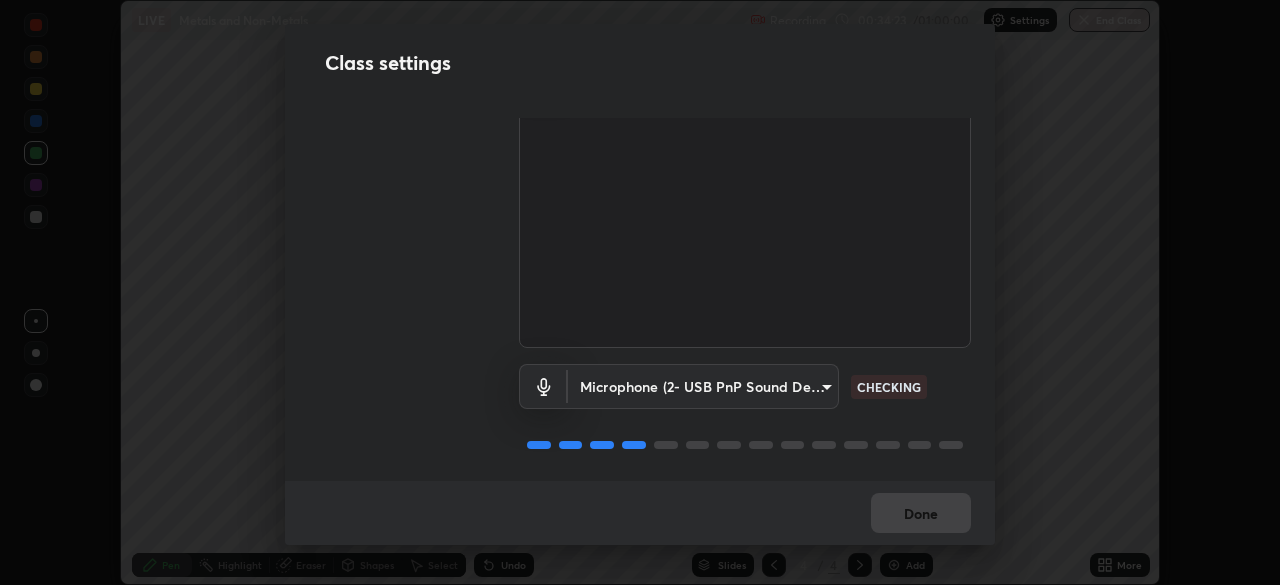 click on "Microphone (2- USB PnP Sound Device) [HASH] CHECKING" at bounding box center [745, 386] 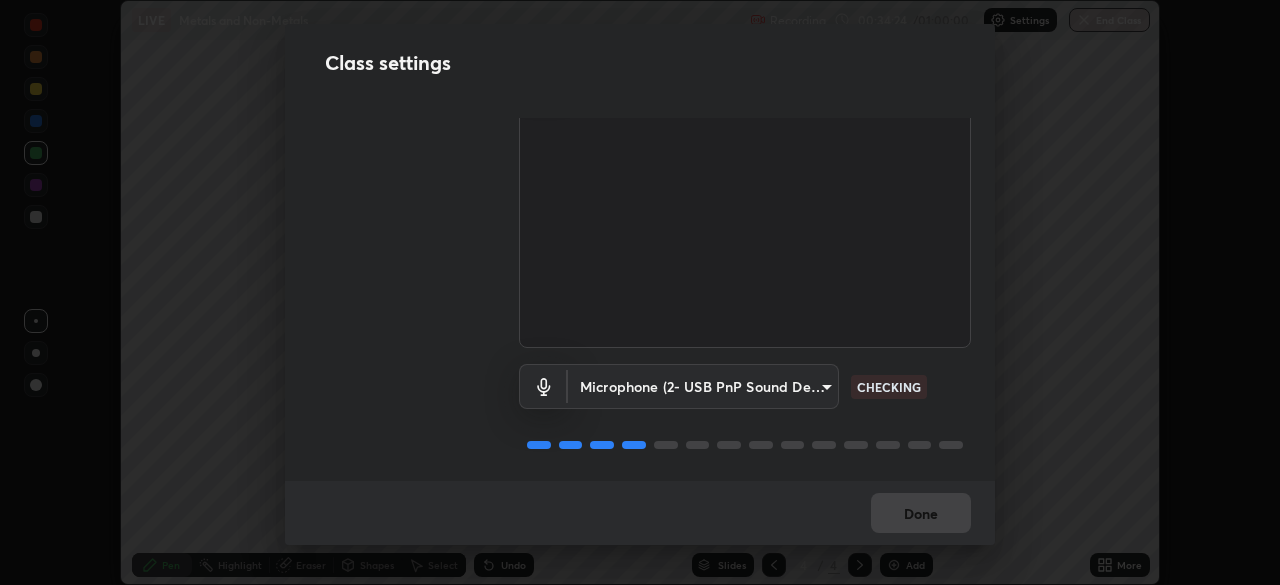 click on "Microphone (2- USB PnP Sound Device) [HASH] CHECKING" at bounding box center (745, 386) 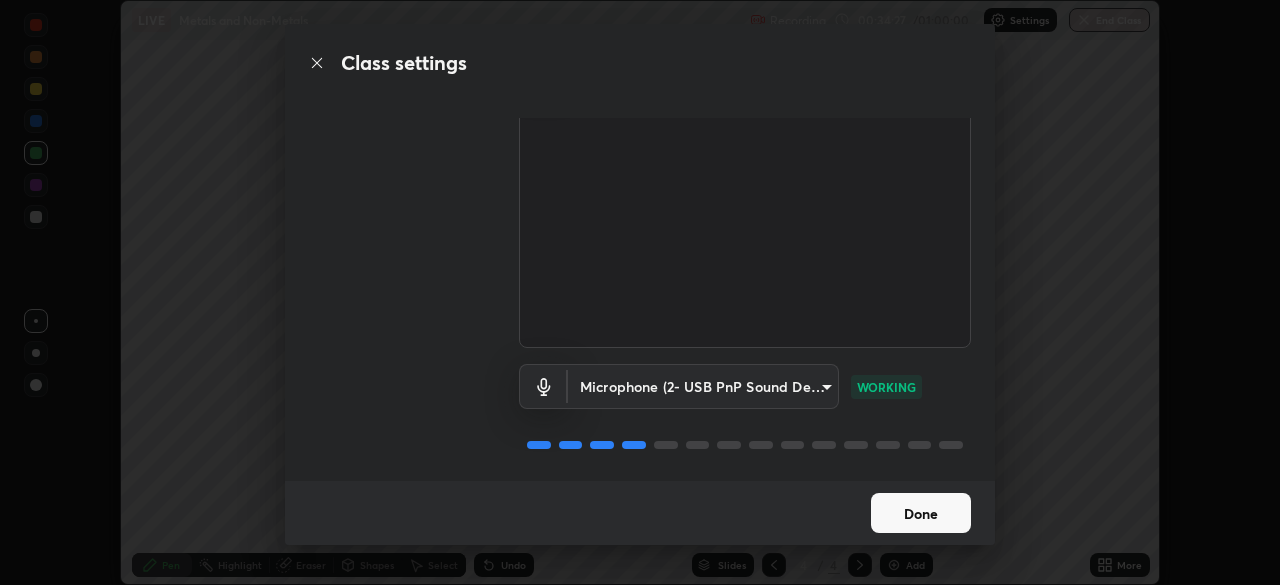 click on "Done" at bounding box center (921, 513) 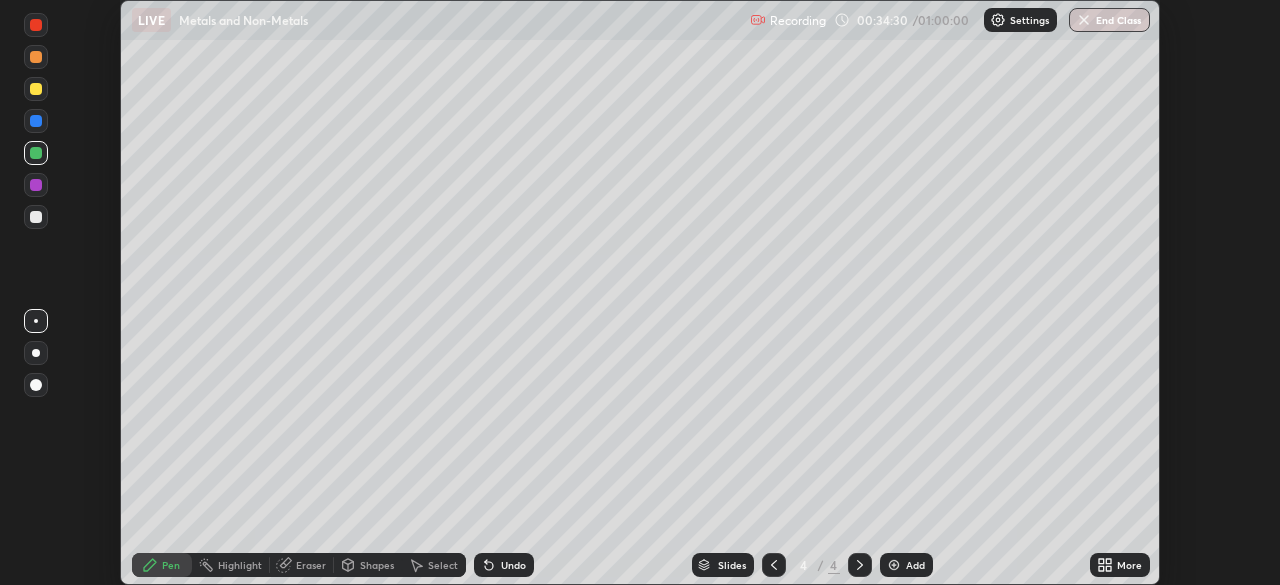 click on "More" at bounding box center [1129, 565] 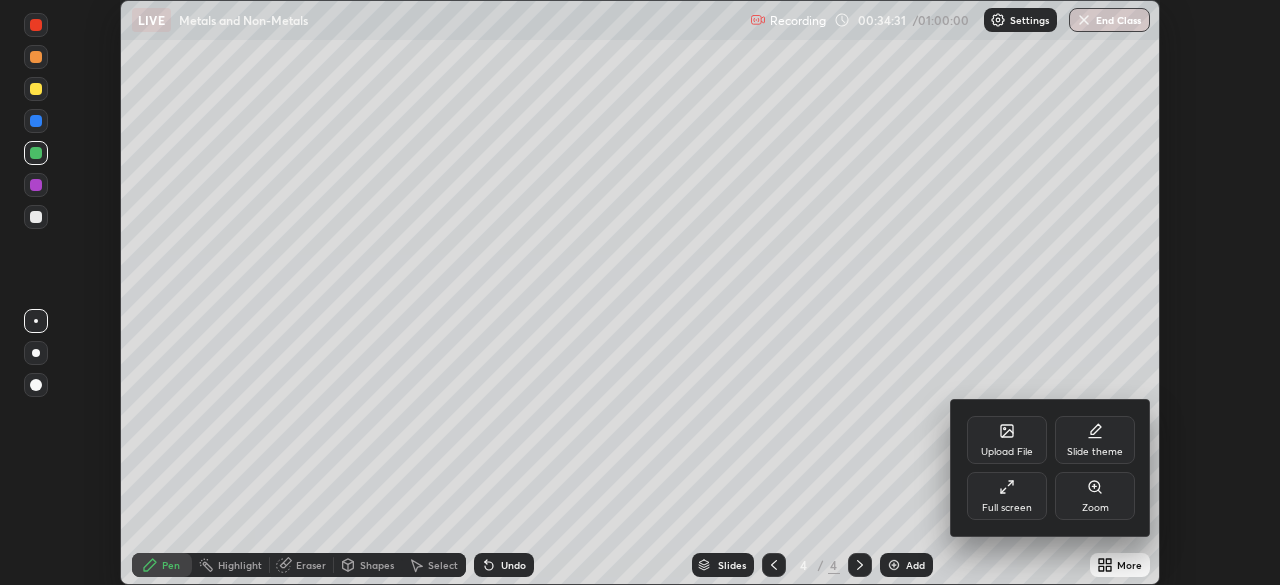 click on "Full screen" at bounding box center [1007, 508] 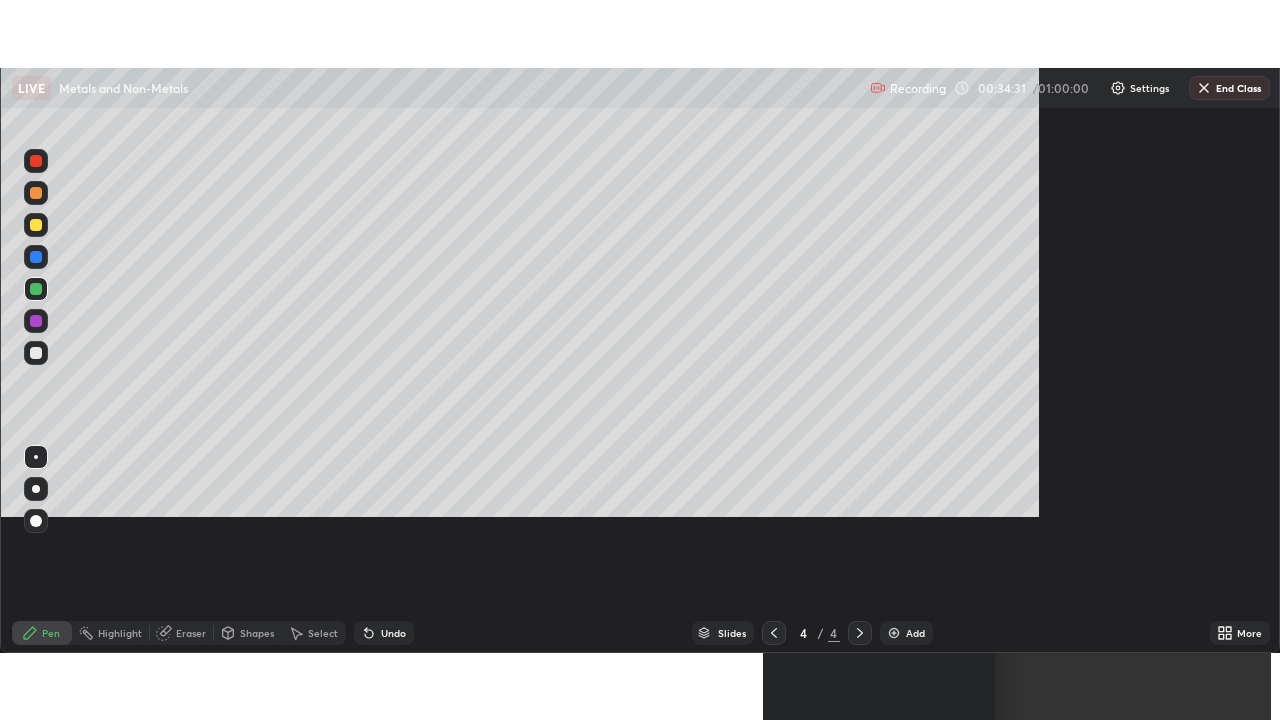 scroll, scrollTop: 99280, scrollLeft: 98720, axis: both 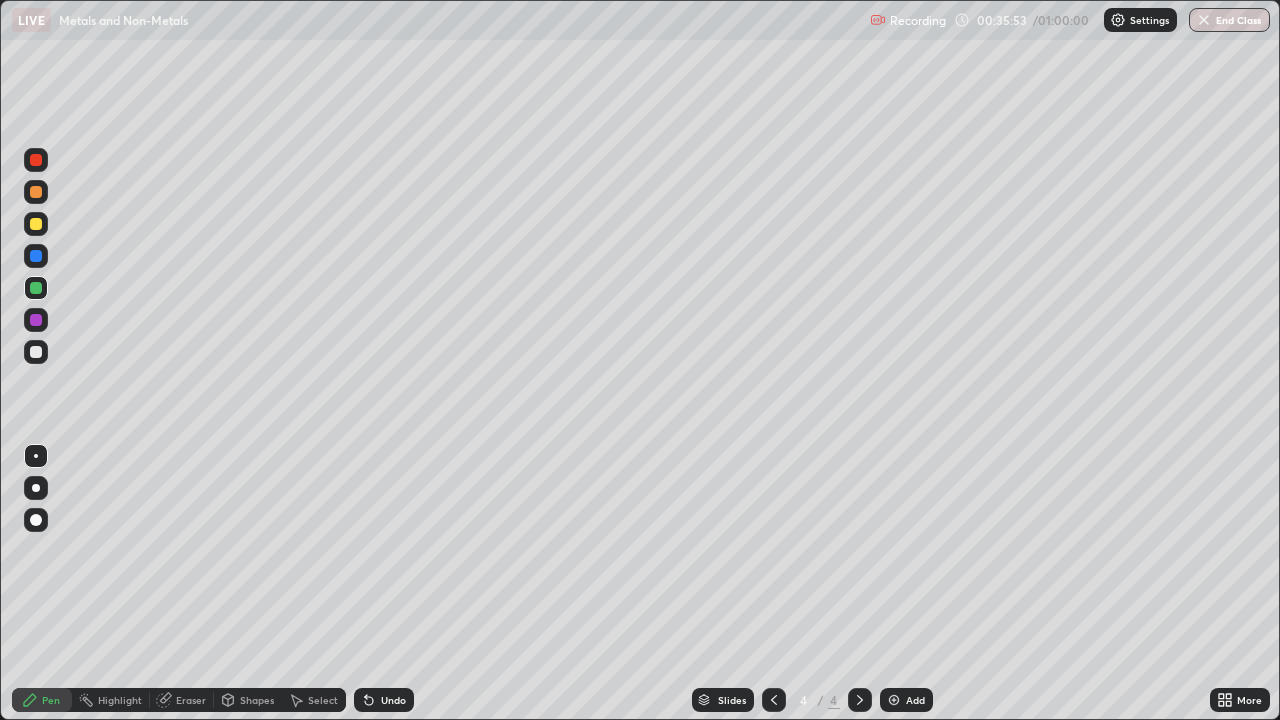 click on "Undo" at bounding box center (393, 700) 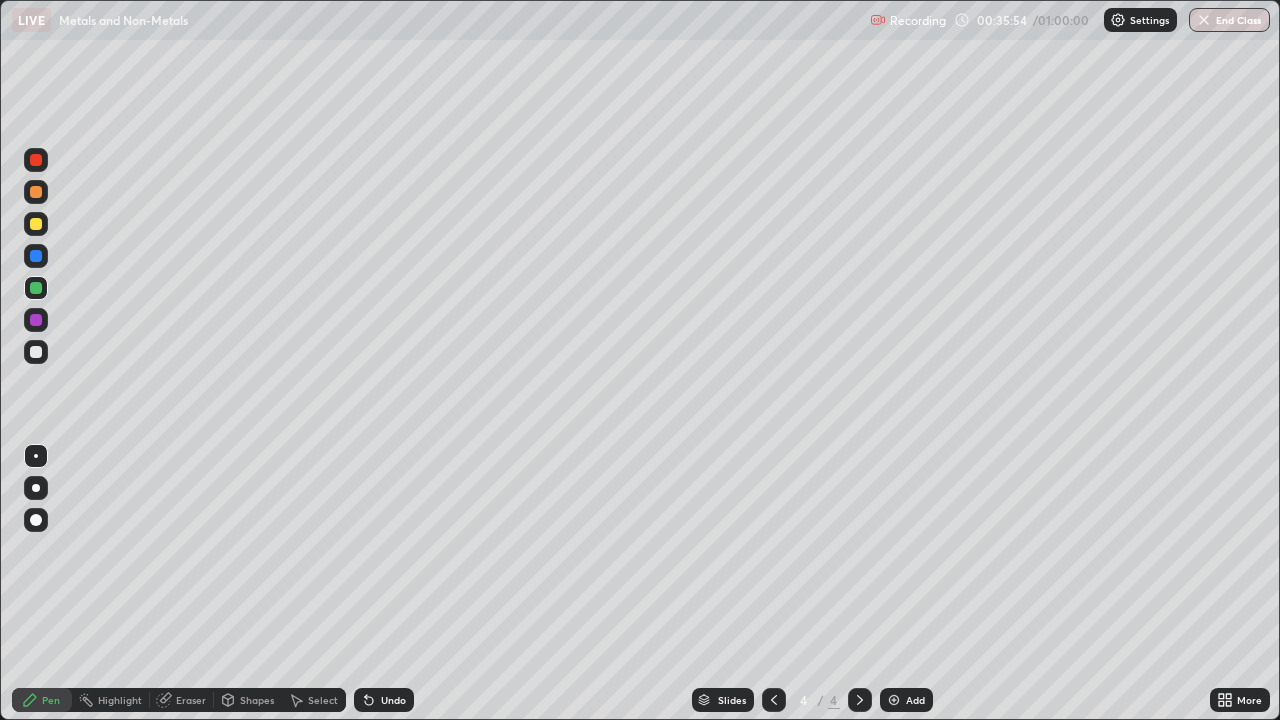 click on "Undo" at bounding box center (384, 700) 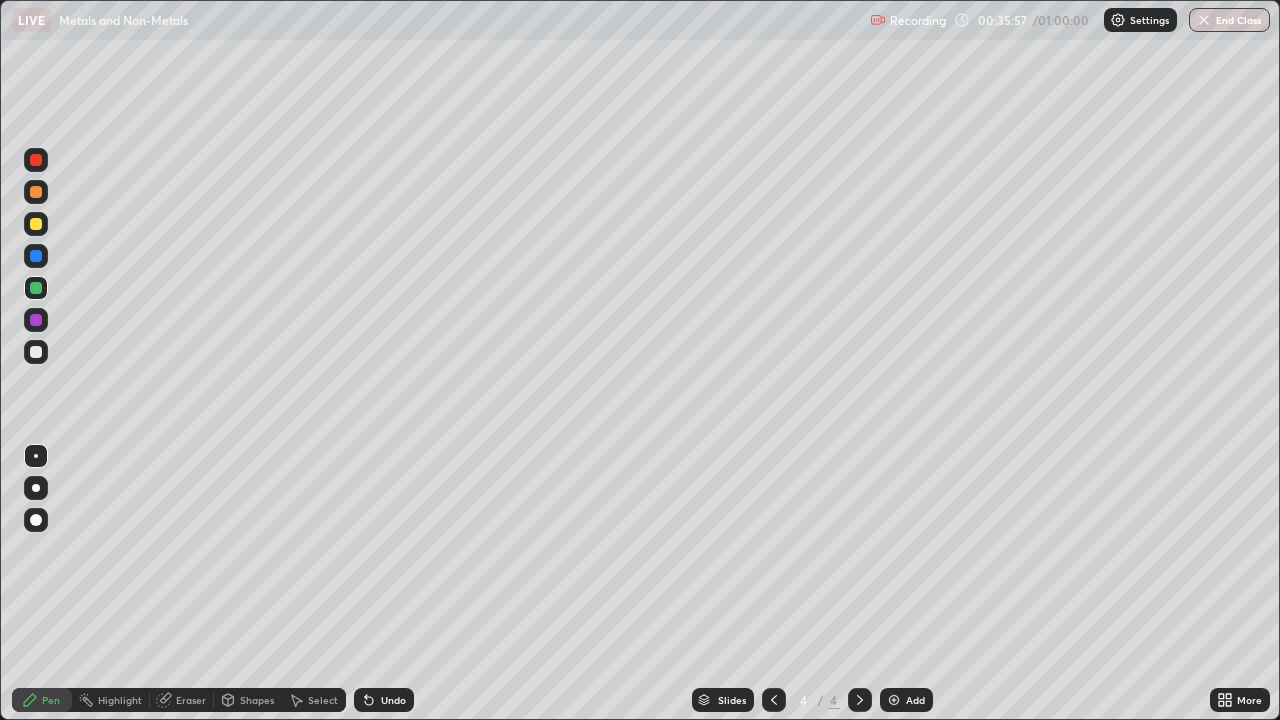 click at bounding box center (36, 352) 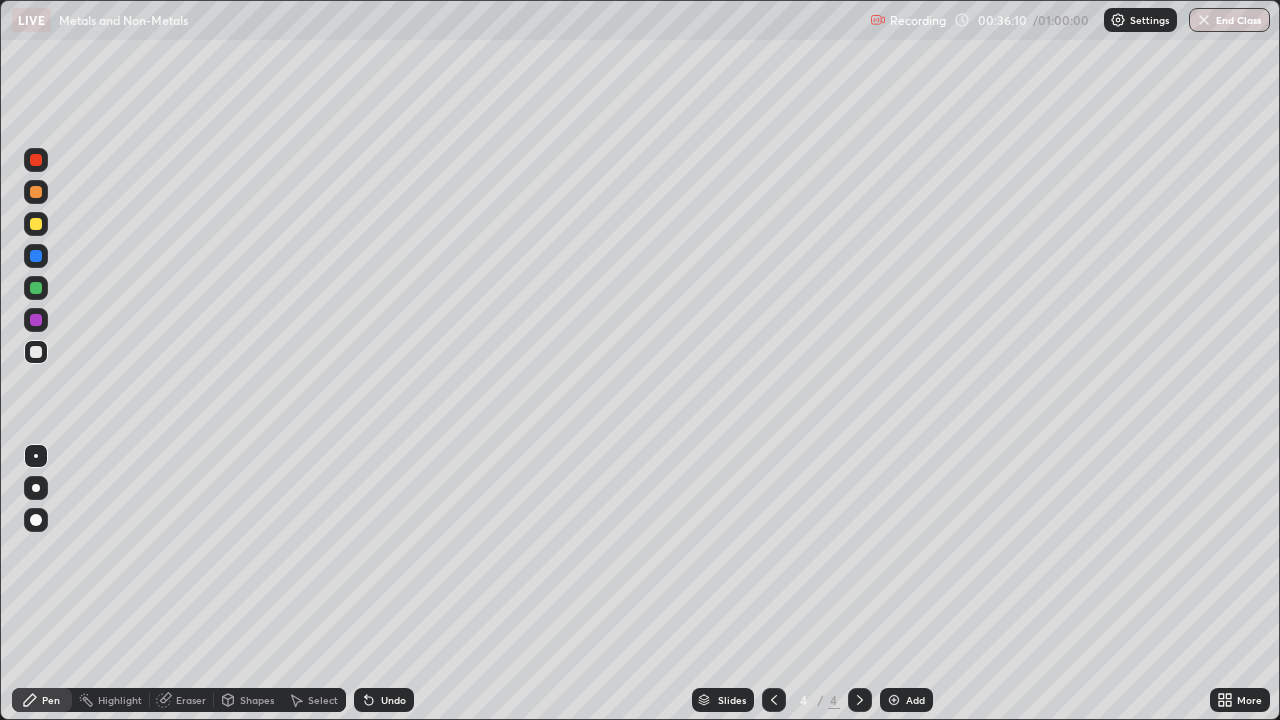 click on "Undo" at bounding box center (384, 700) 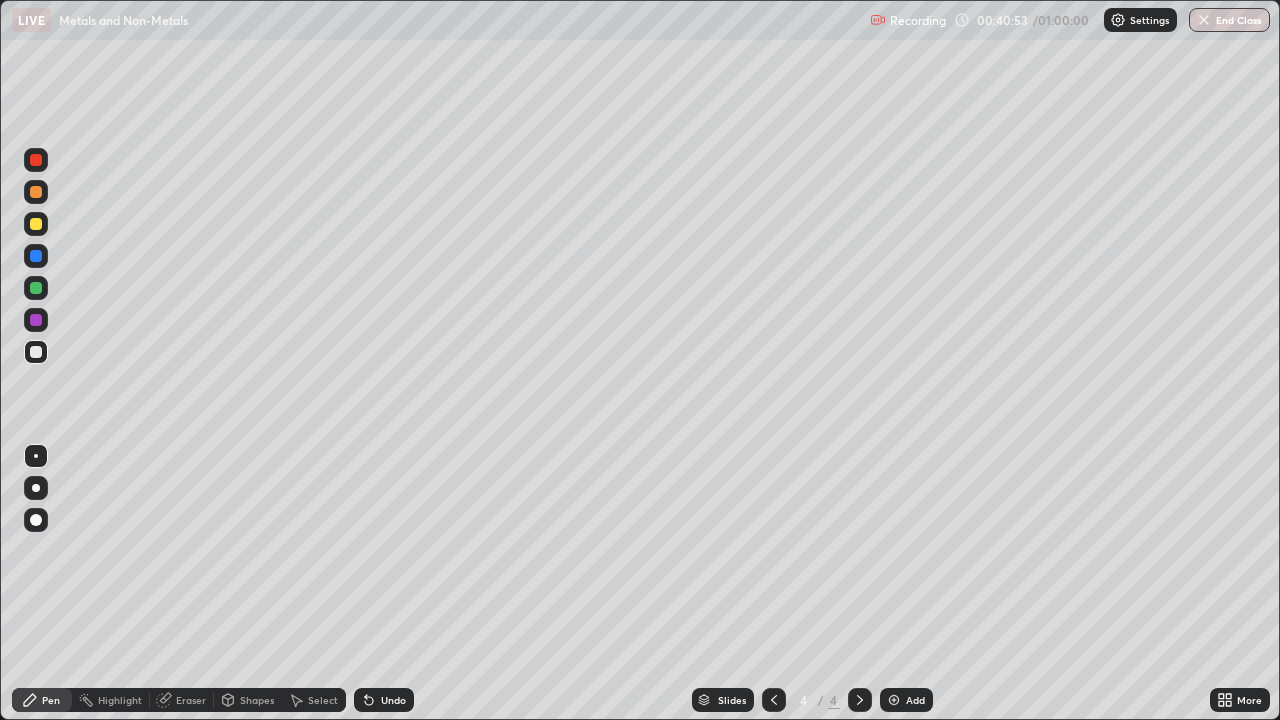 click at bounding box center (894, 700) 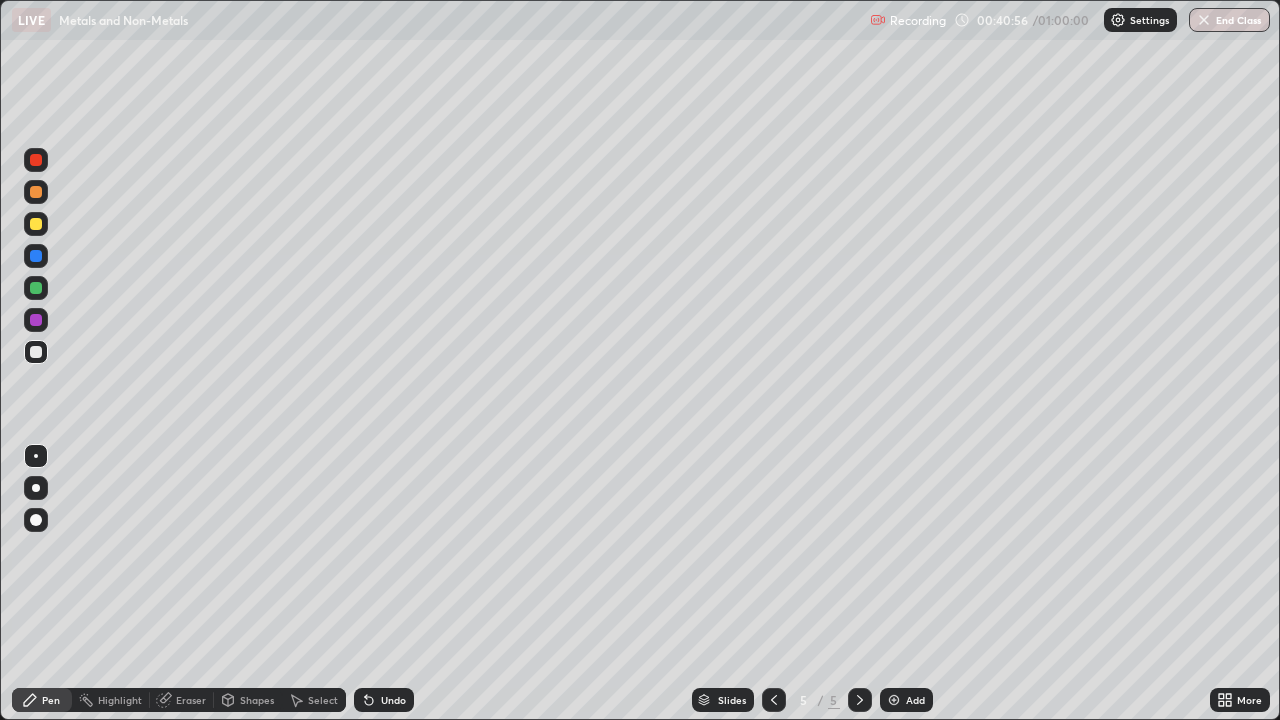 click 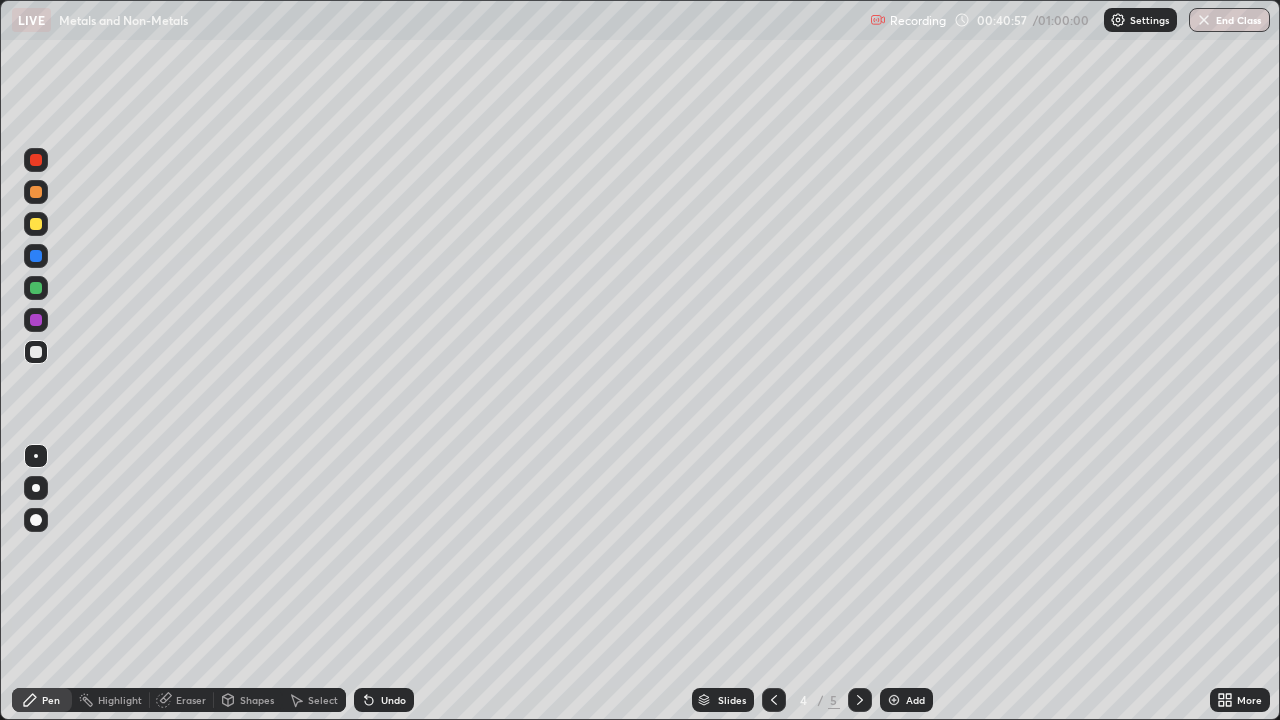 click at bounding box center (860, 700) 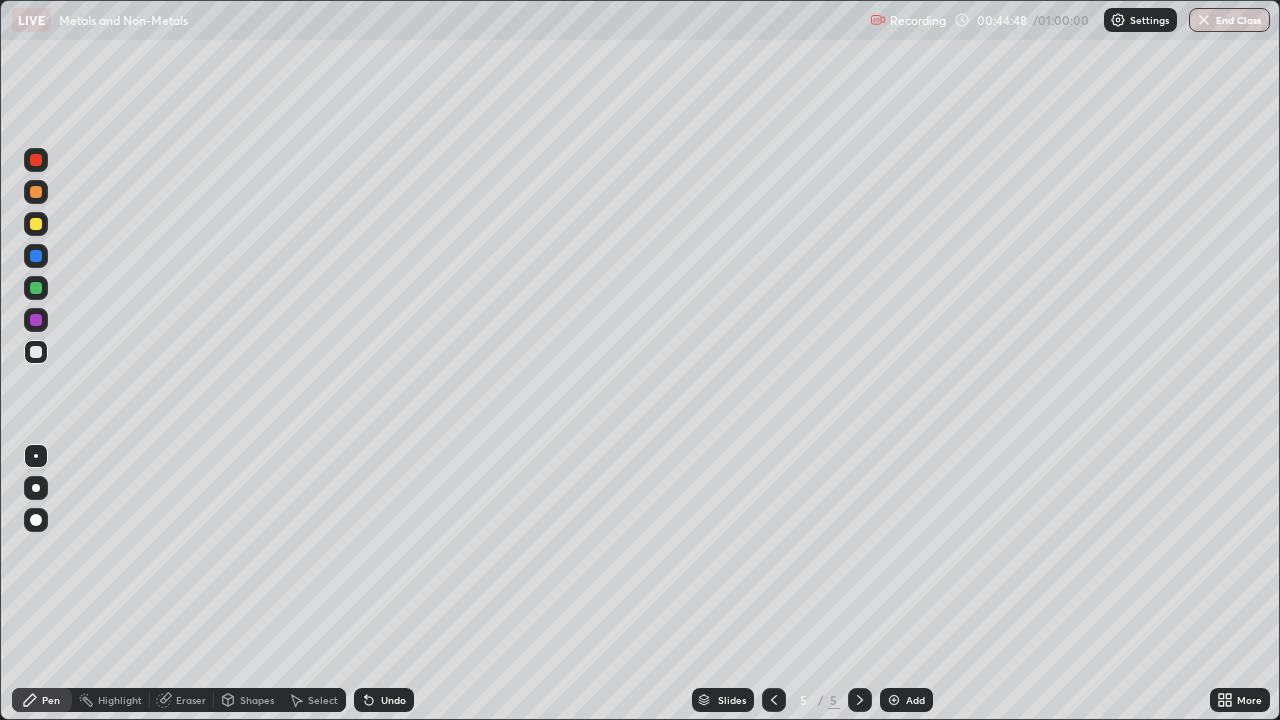 click at bounding box center (36, 288) 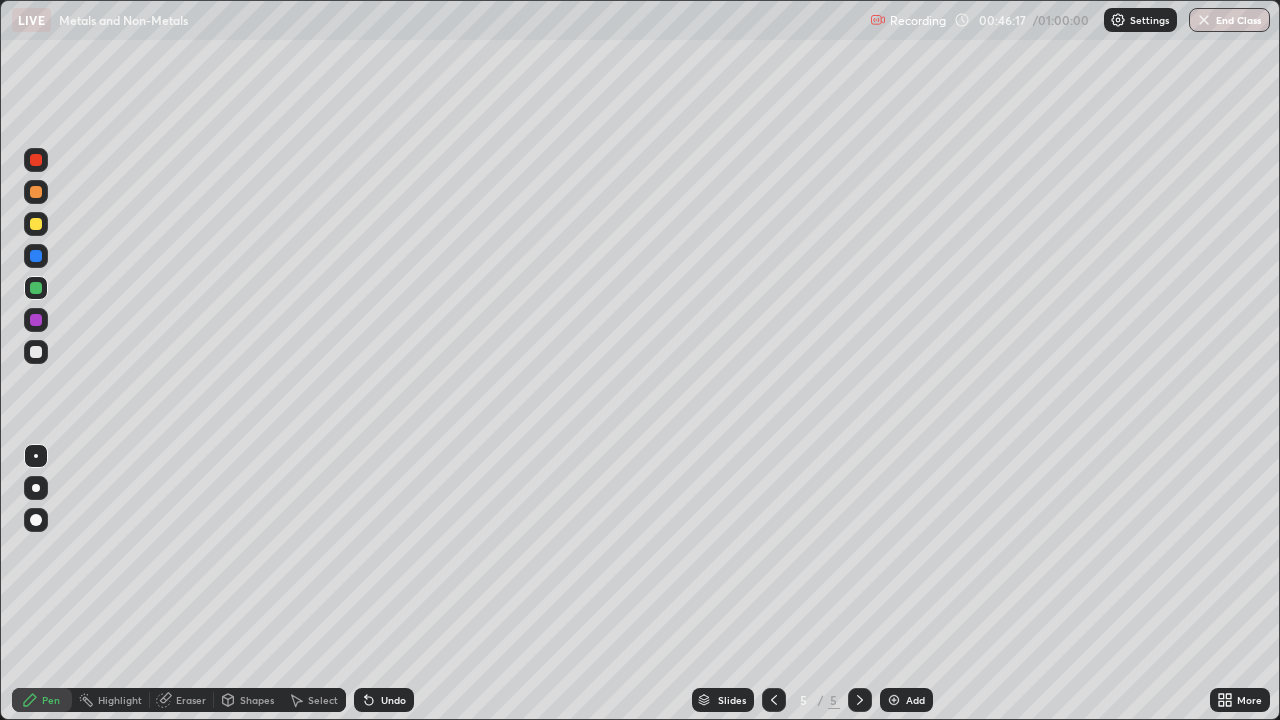 click on "Undo" at bounding box center [384, 700] 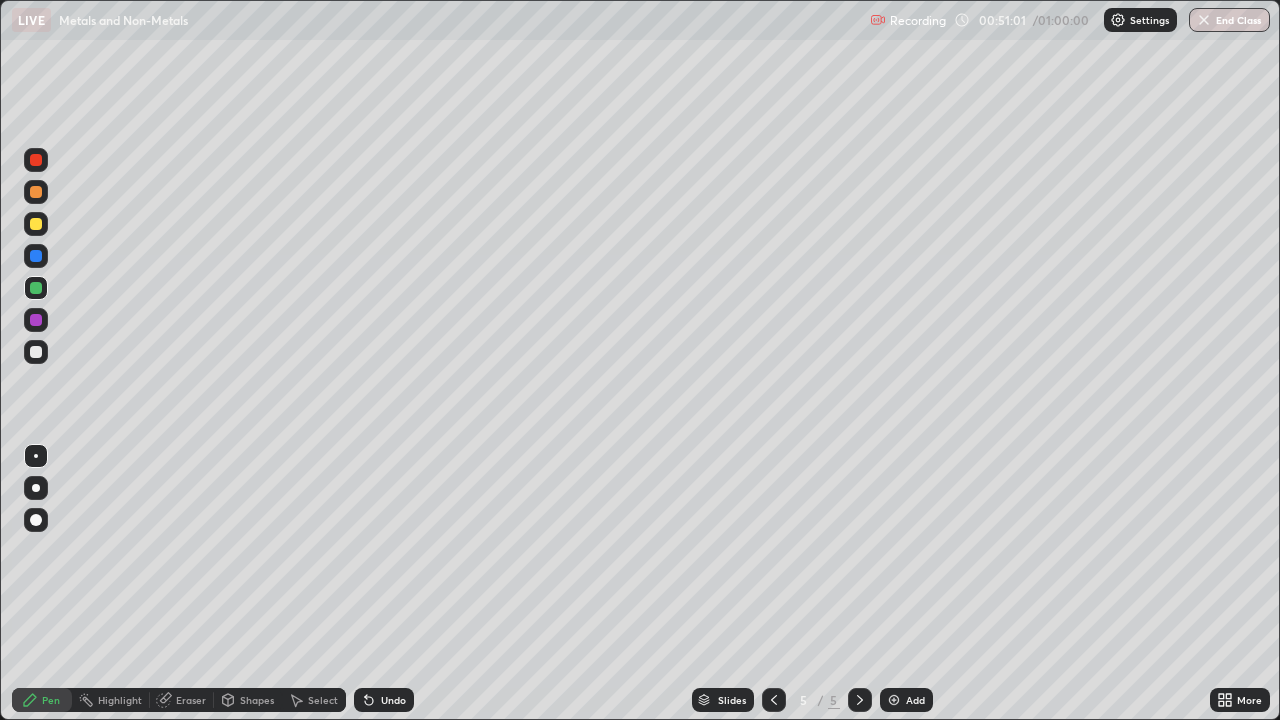 click at bounding box center [36, 320] 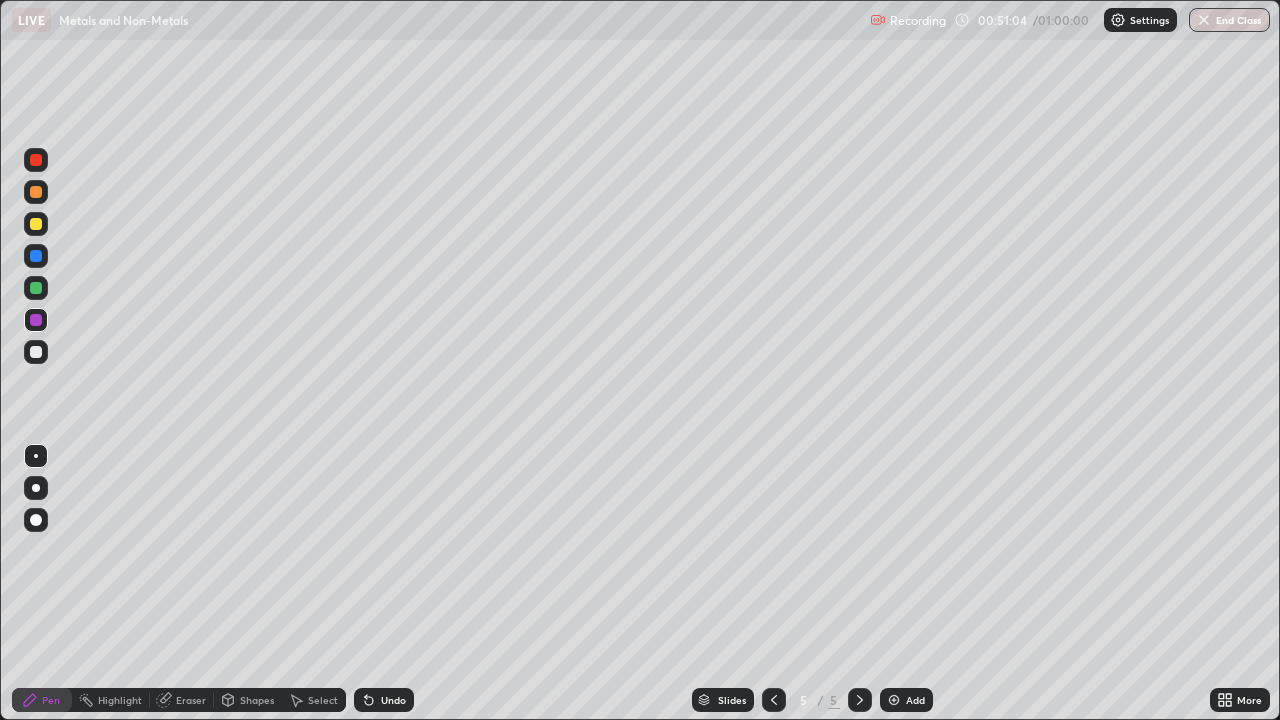 click on "Undo" at bounding box center (393, 700) 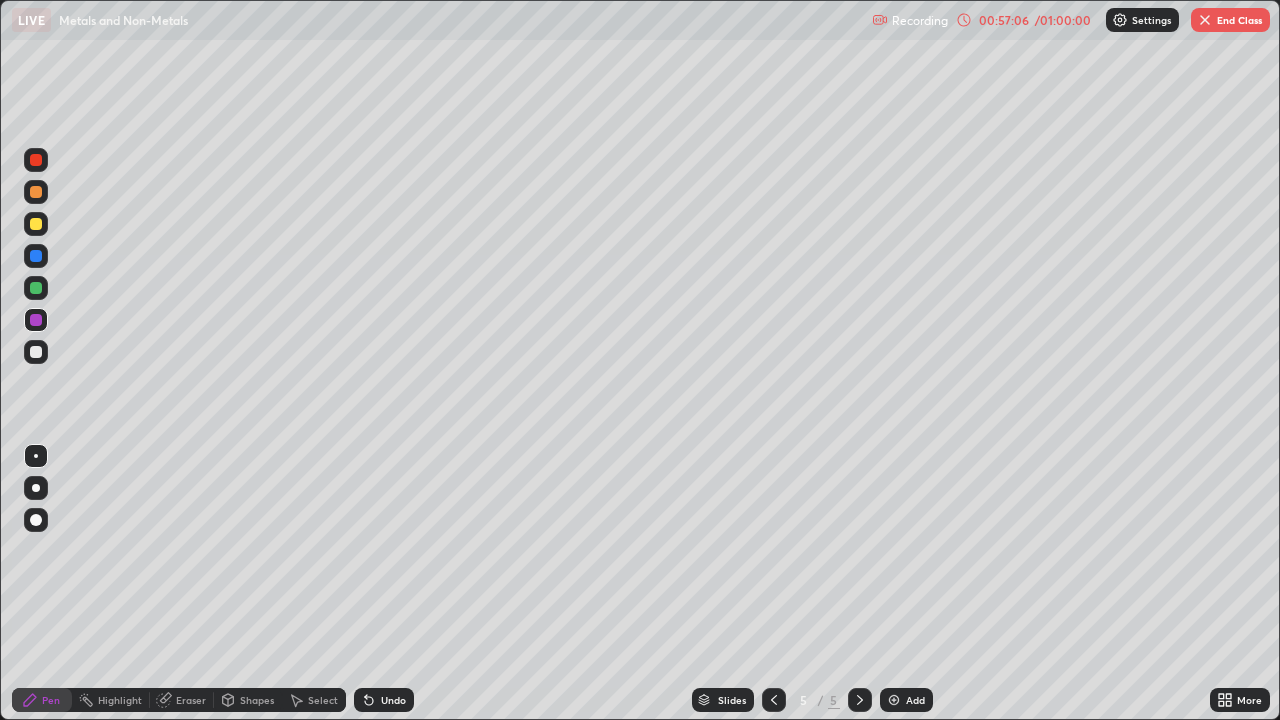 click 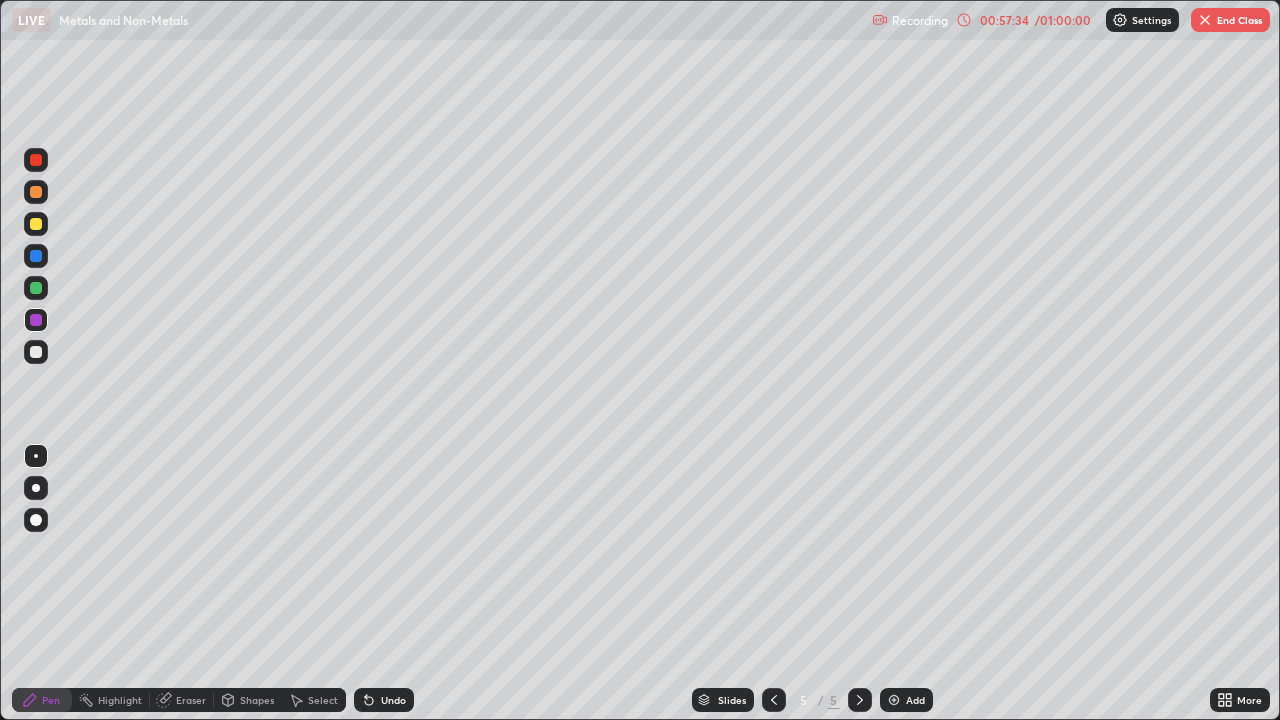 click on "Undo" at bounding box center (393, 700) 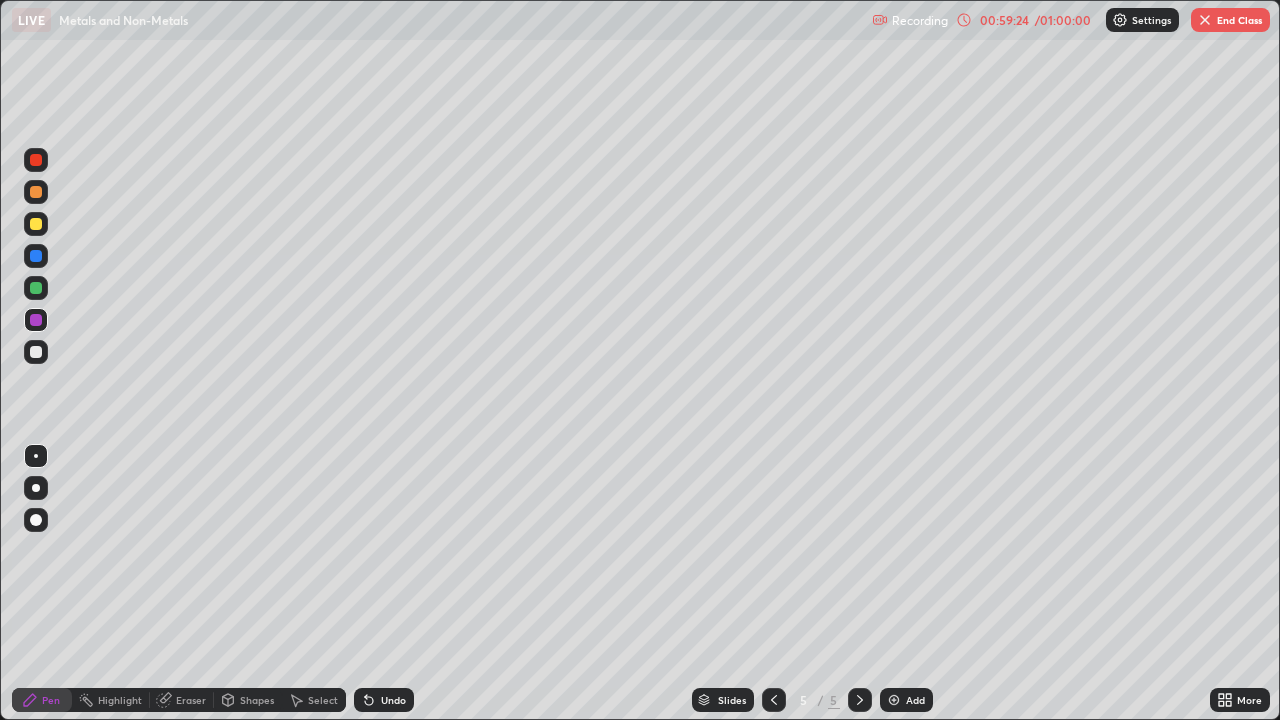 click at bounding box center [1205, 20] 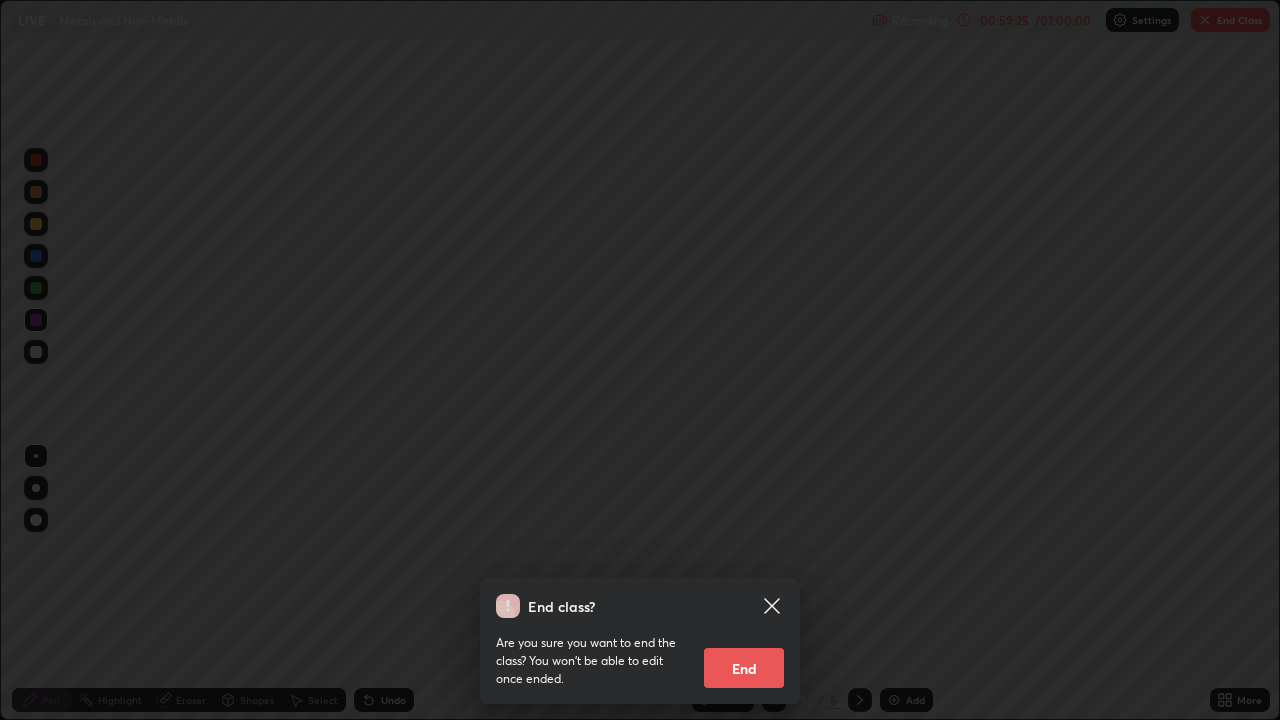 click on "End" at bounding box center (744, 668) 